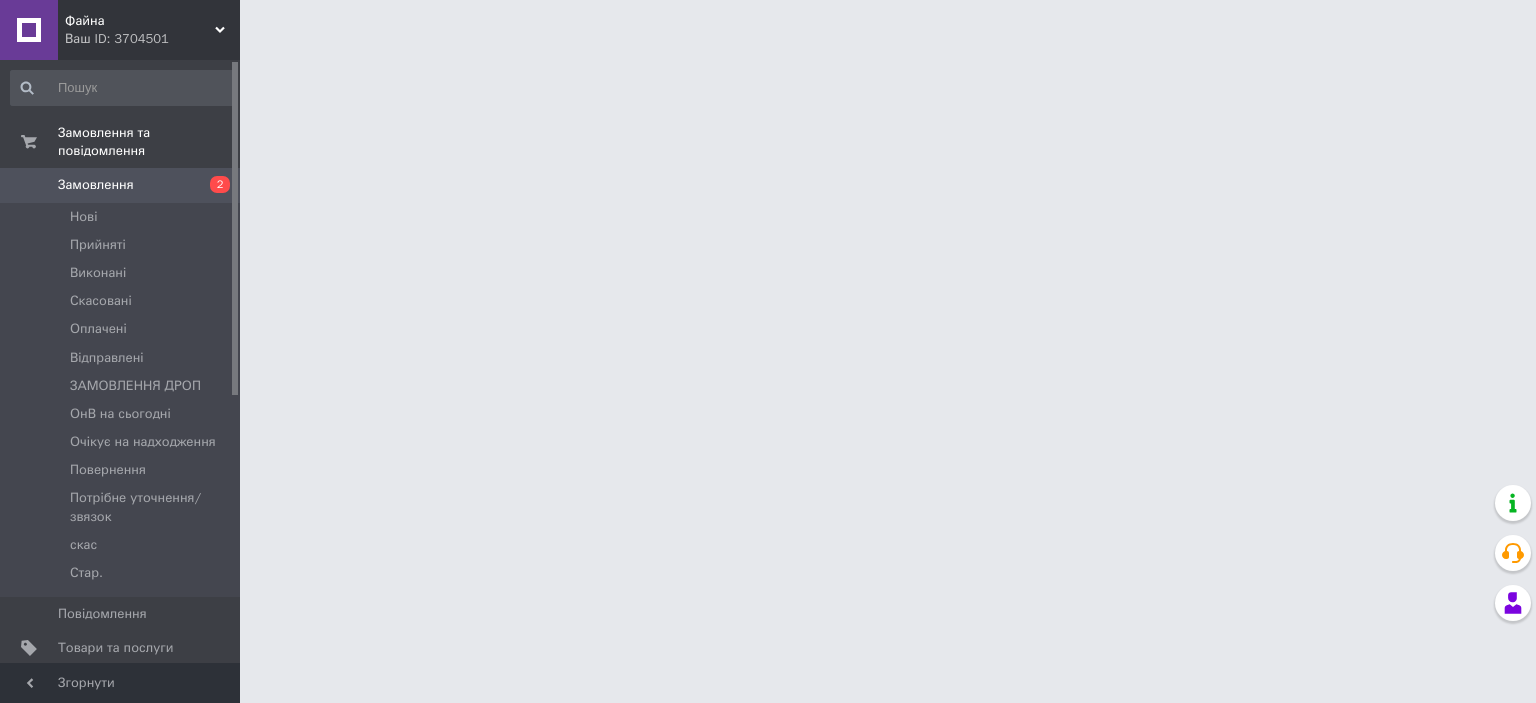 scroll, scrollTop: 0, scrollLeft: 0, axis: both 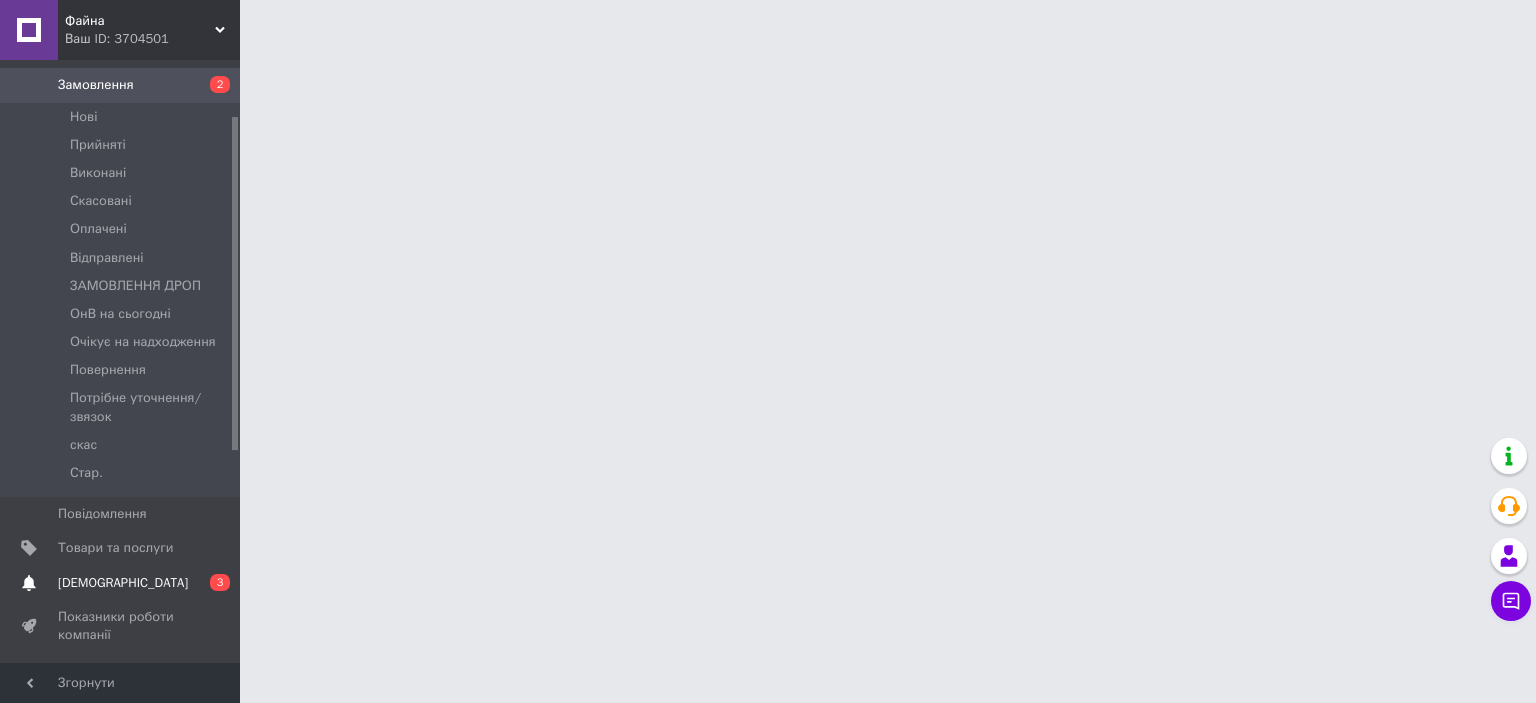 click on "[DEMOGRAPHIC_DATA]" at bounding box center [123, 583] 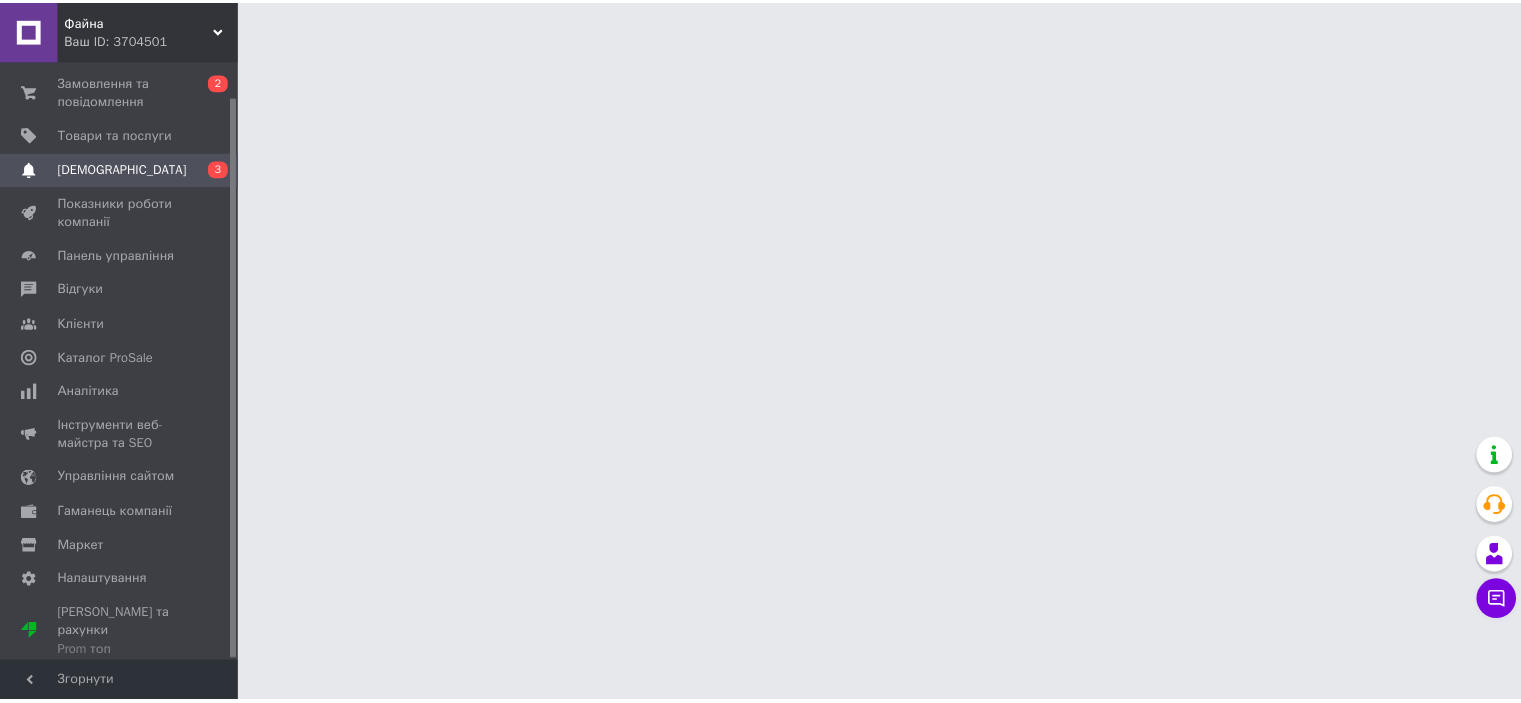 scroll, scrollTop: 37, scrollLeft: 0, axis: vertical 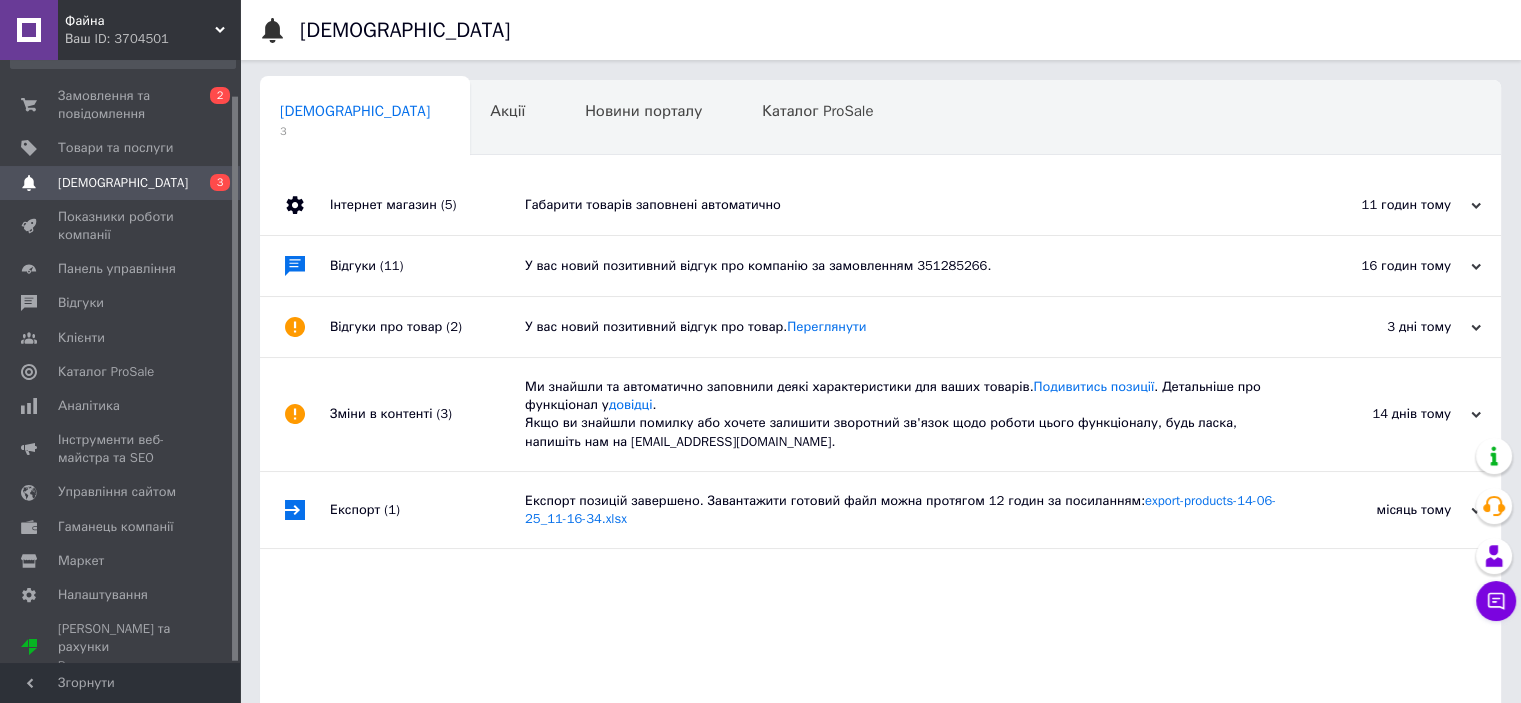 click on "У вас новий позитивний відгук про компанію за замовленням 351285266." at bounding box center [903, 266] 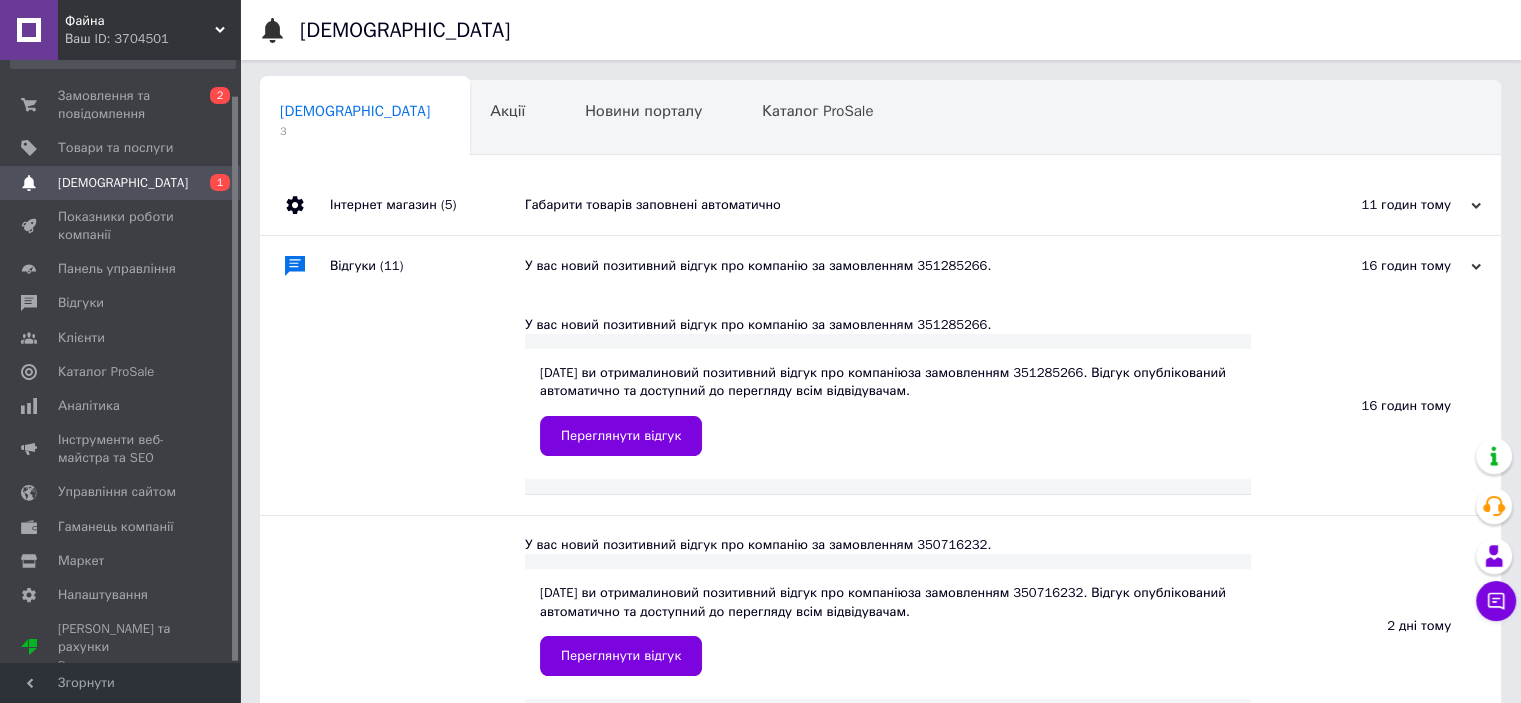 click on "У вас новий позитивний відгук про компанію за замовленням 351285266." at bounding box center [903, 266] 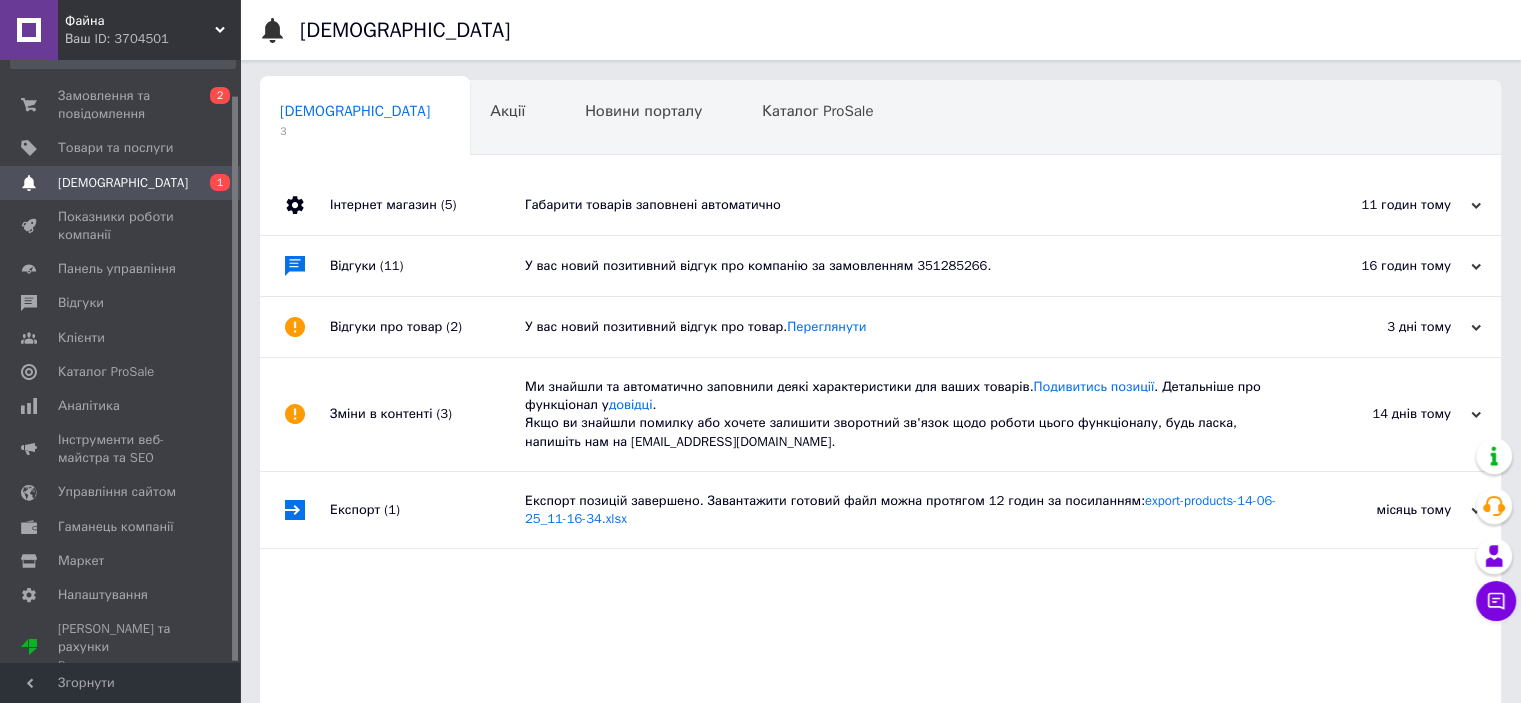 click on "Габарити товарів заповнені автоматично" at bounding box center (903, 205) 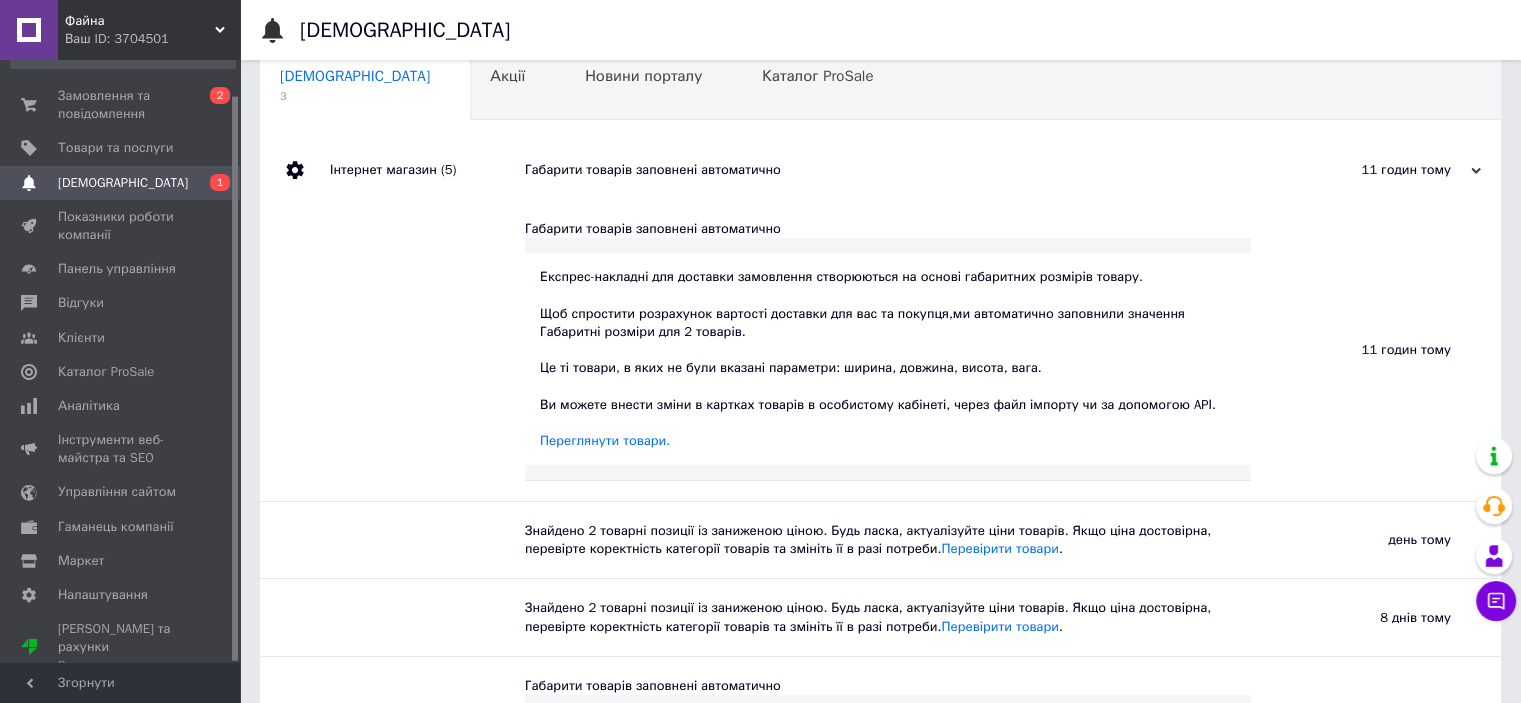 scroll, scrollTop: 0, scrollLeft: 0, axis: both 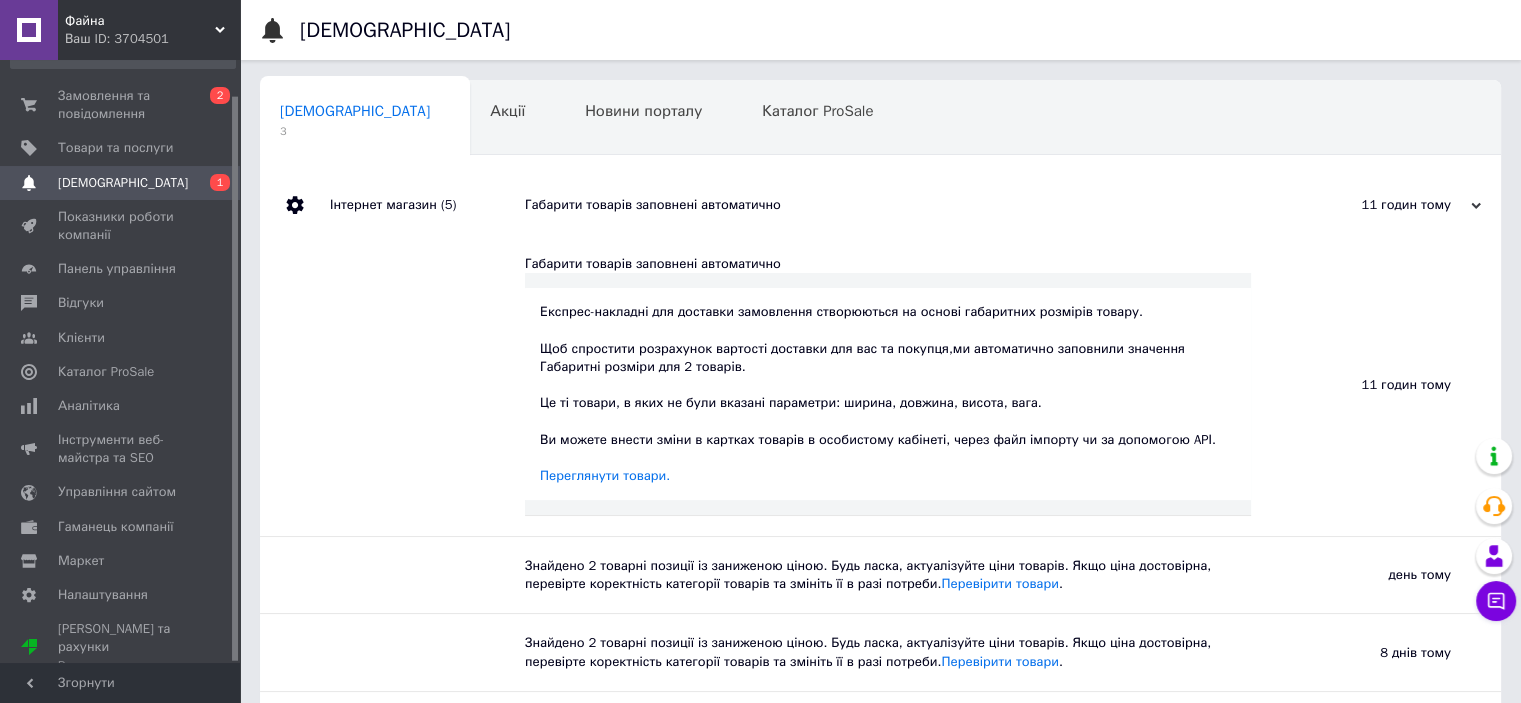 click on "Габарити товарів заповнені автоматично" at bounding box center (903, 205) 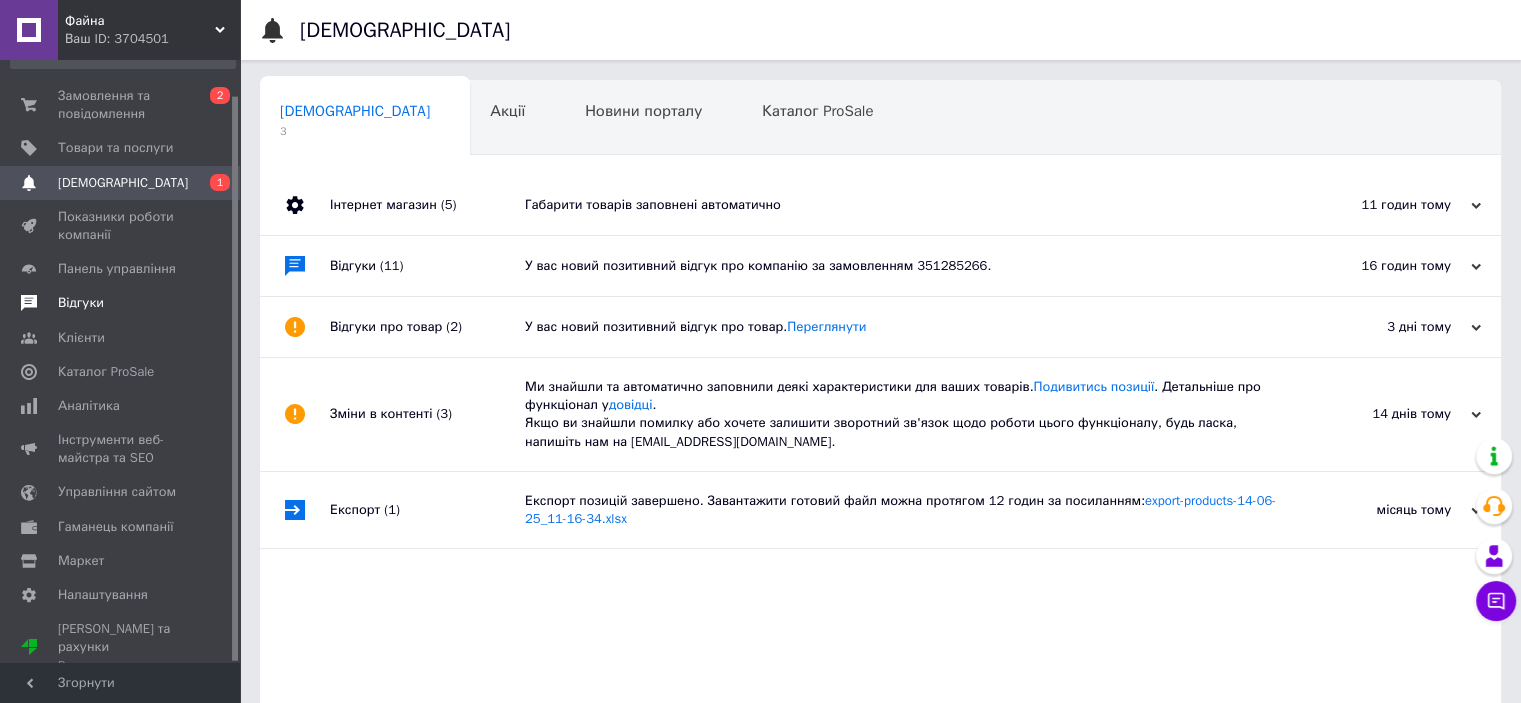 click on "Відгуки" at bounding box center [81, 303] 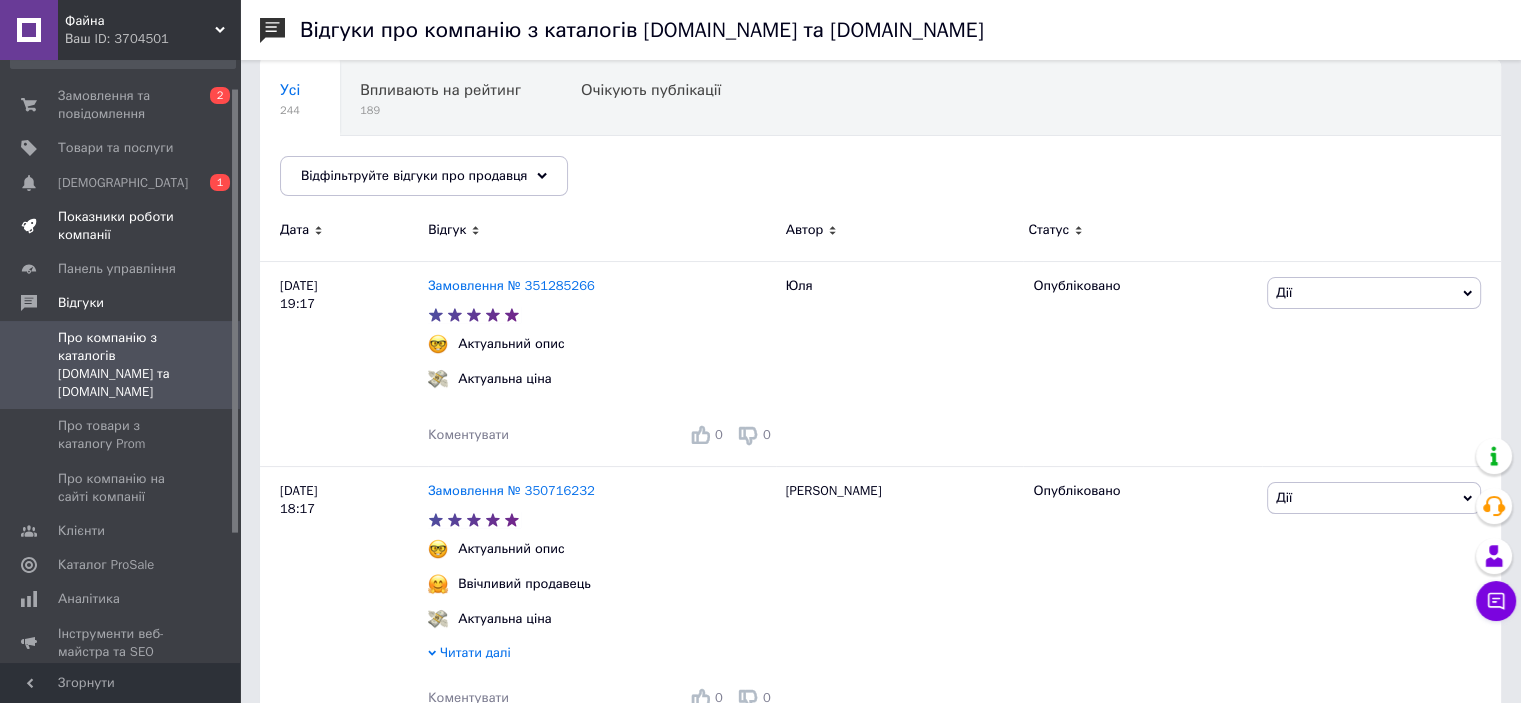 scroll, scrollTop: 0, scrollLeft: 0, axis: both 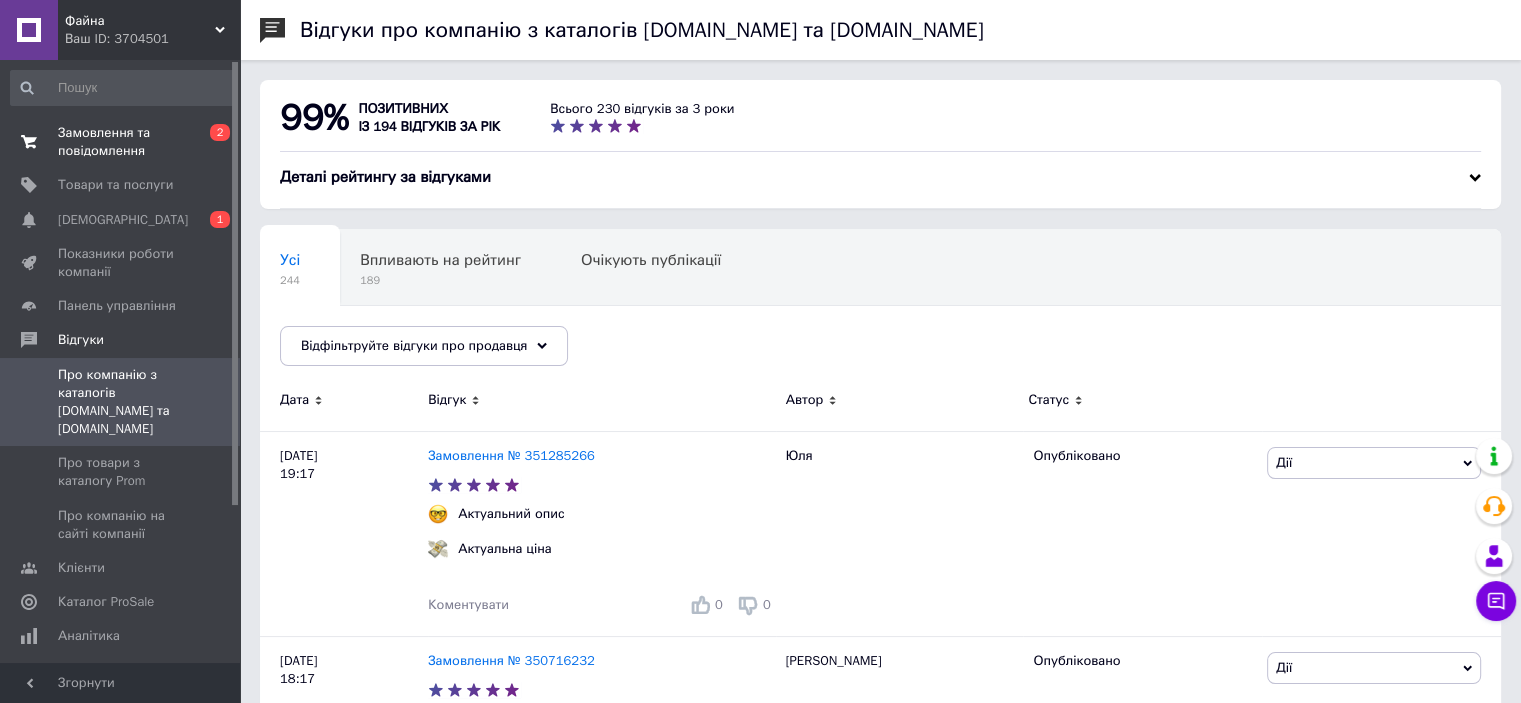 click on "Замовлення та повідомлення" at bounding box center [121, 142] 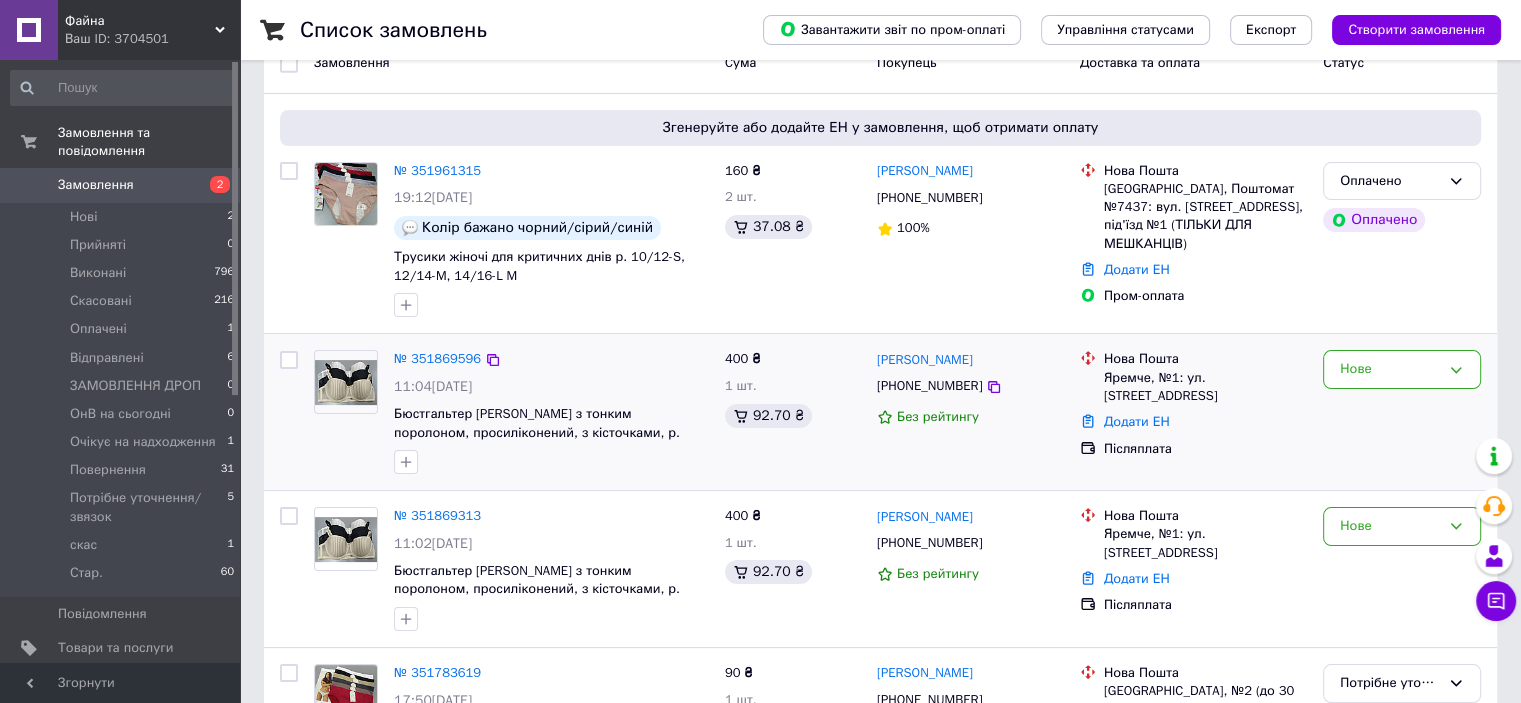 scroll, scrollTop: 300, scrollLeft: 0, axis: vertical 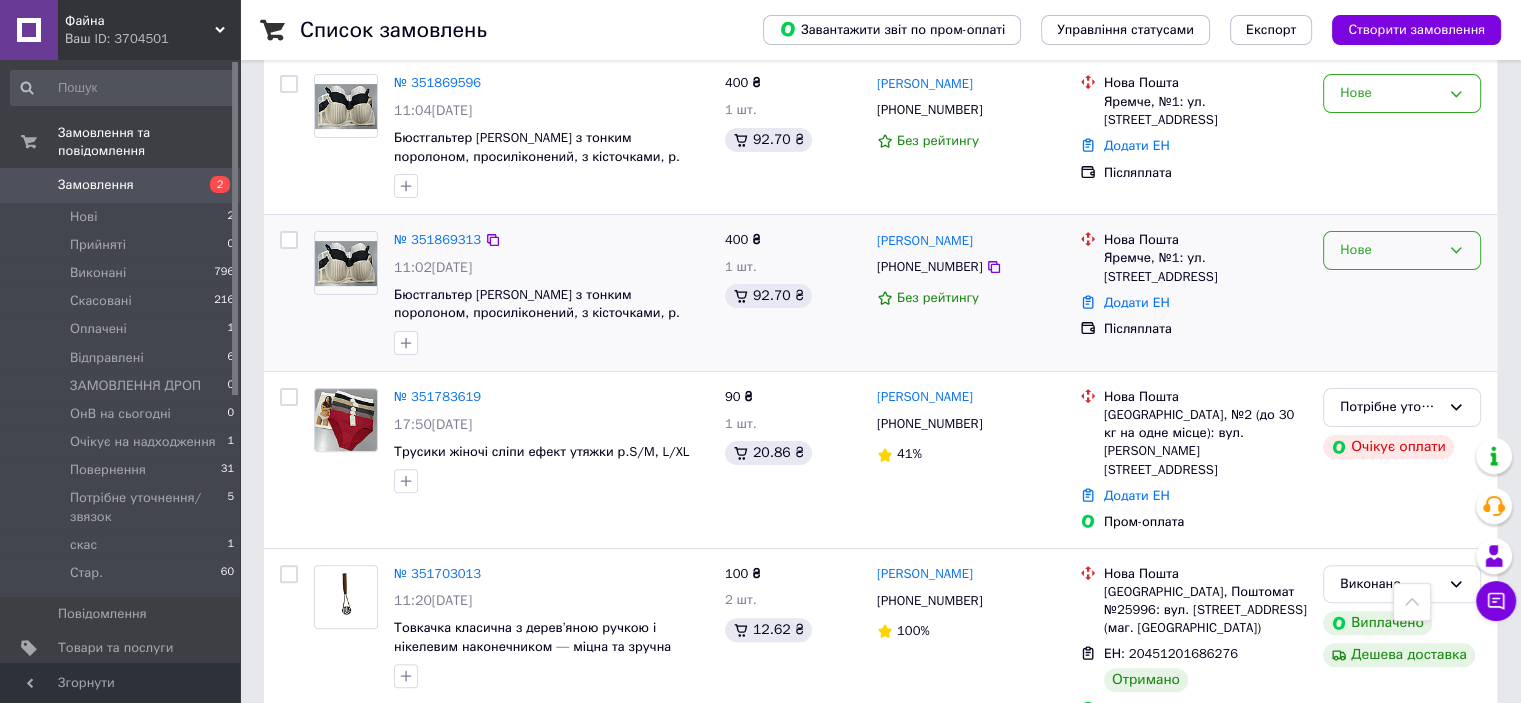 click on "Нове" at bounding box center (1390, 250) 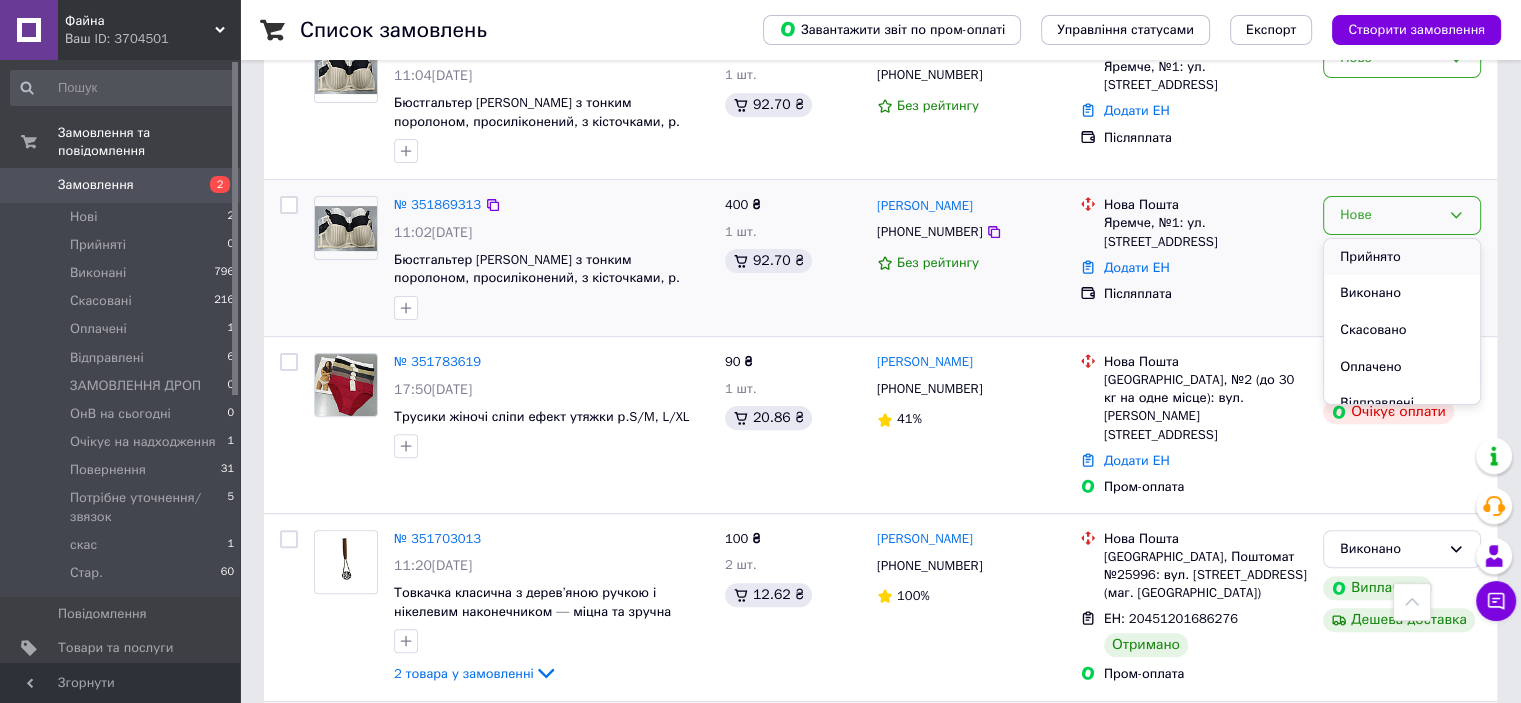 scroll, scrollTop: 500, scrollLeft: 0, axis: vertical 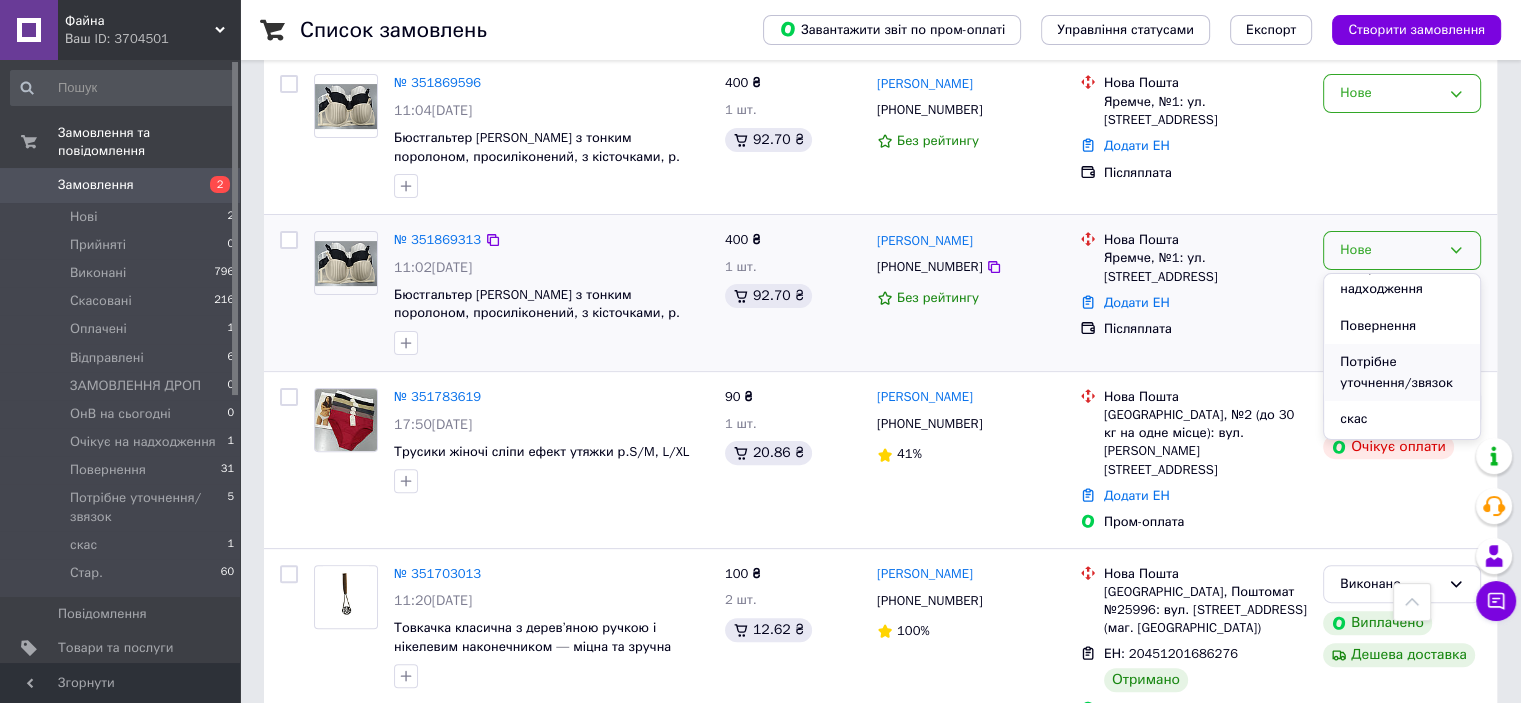 click on "Потрібне уточнення/звязок" at bounding box center [1402, 372] 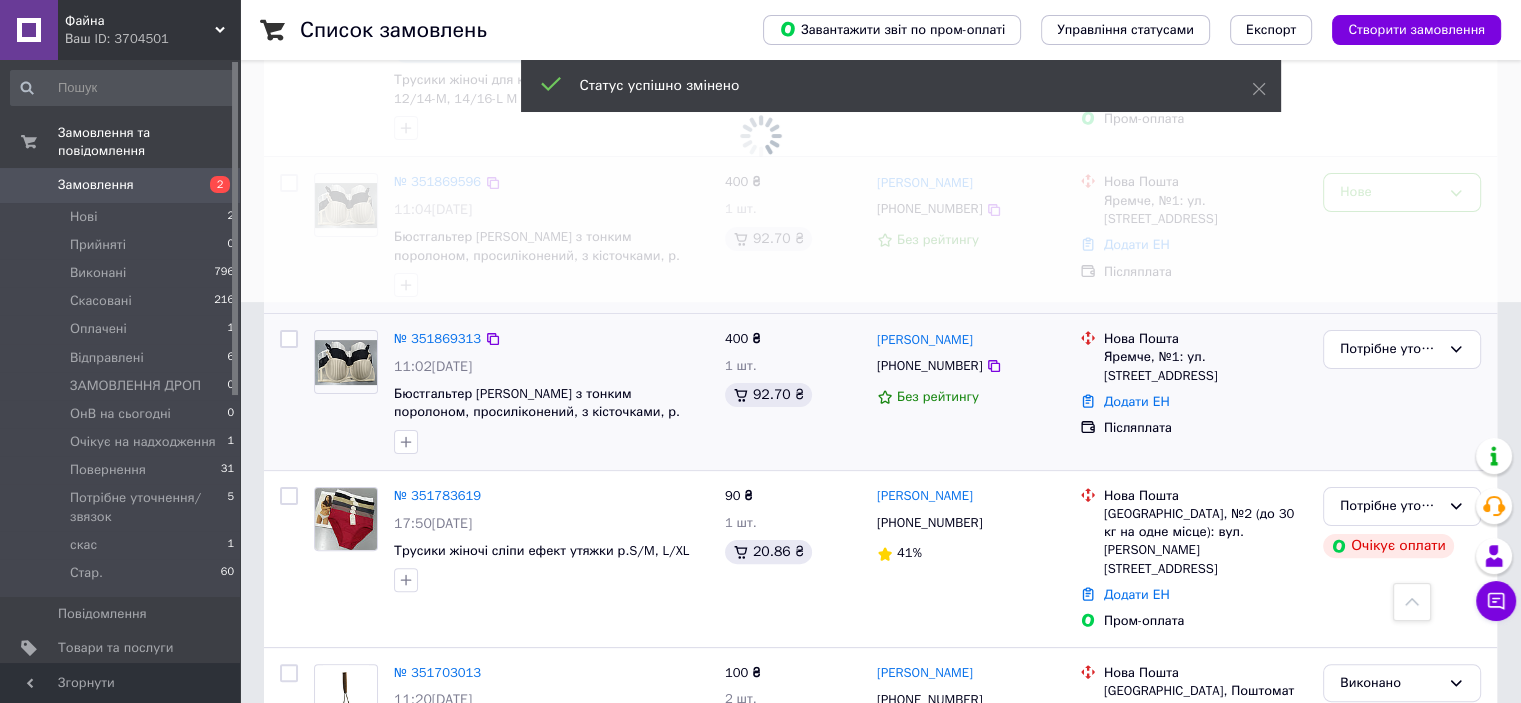 scroll, scrollTop: 400, scrollLeft: 0, axis: vertical 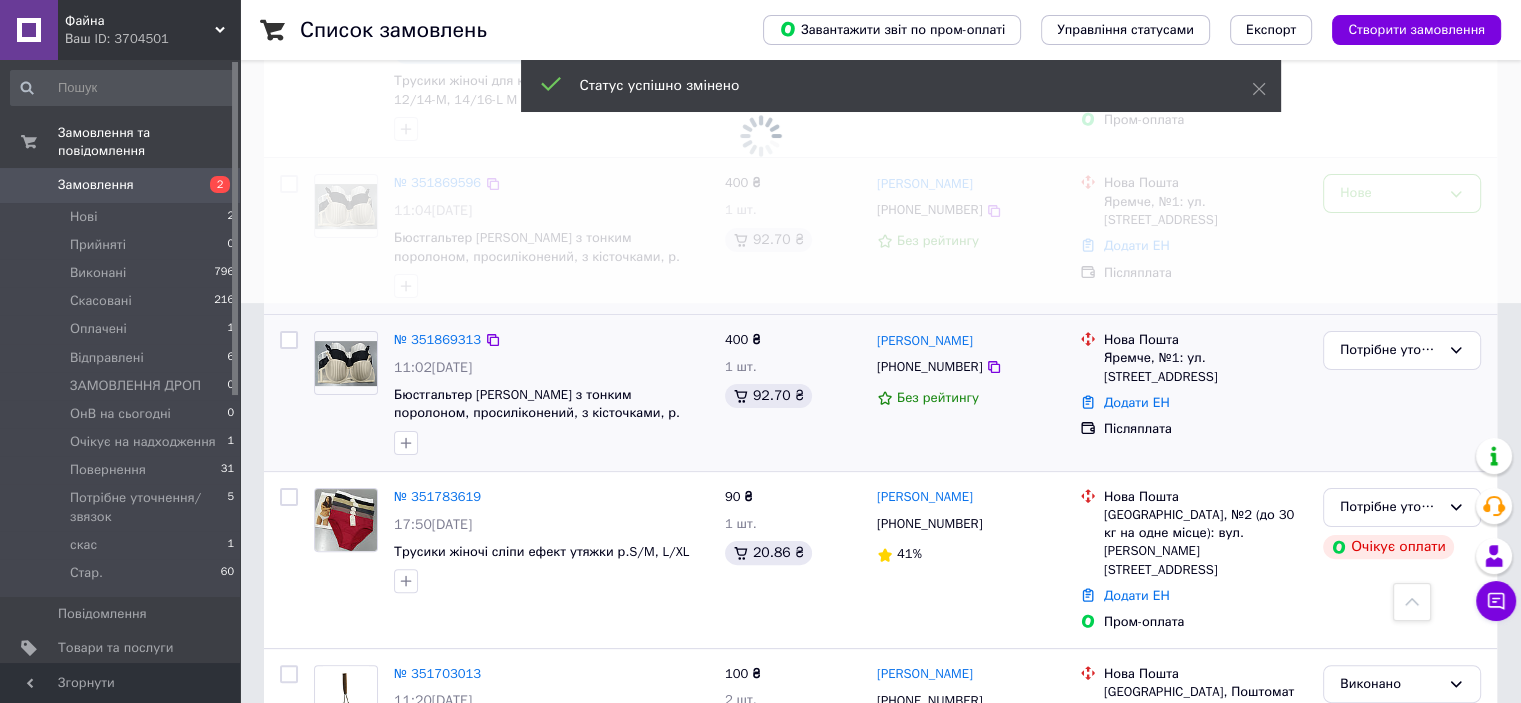 click at bounding box center [760, -49] 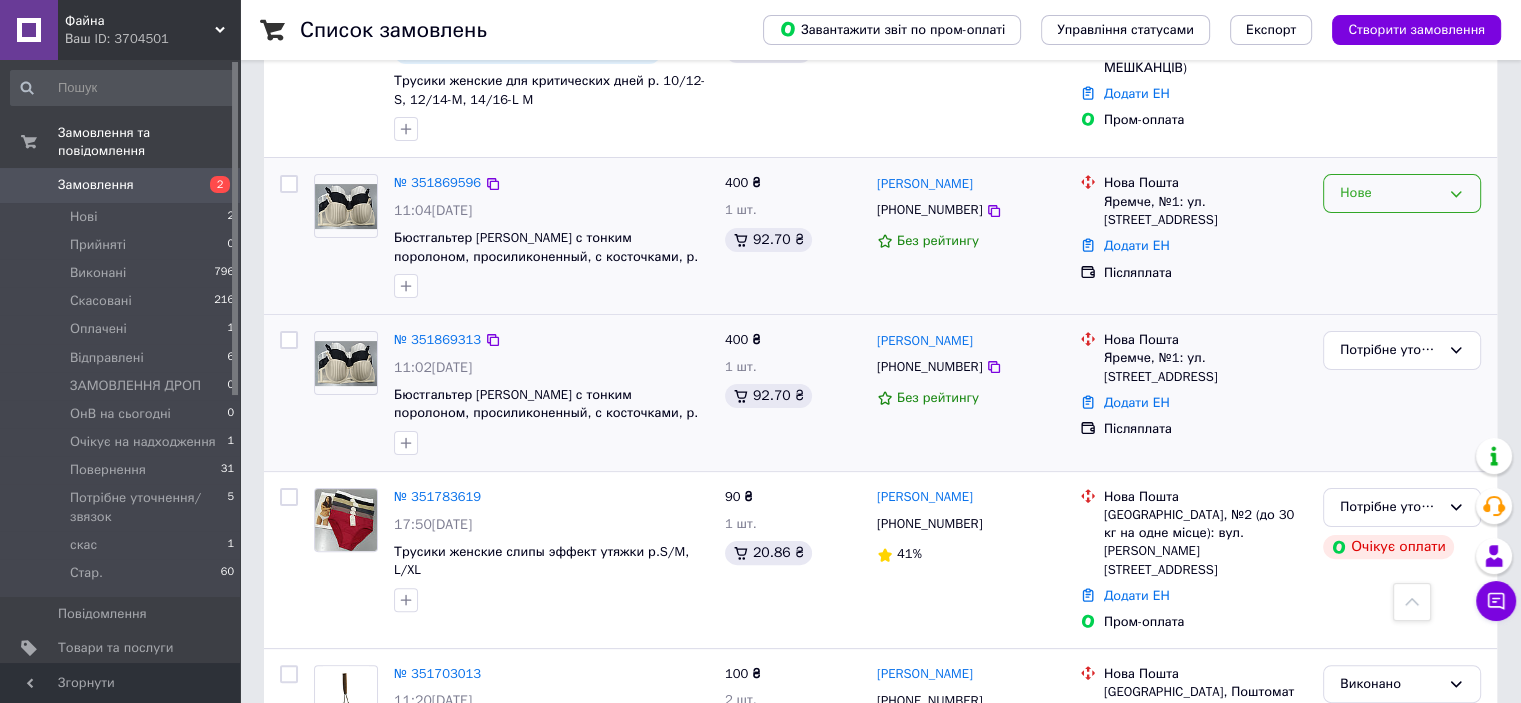 click on "Нове" at bounding box center [1402, 193] 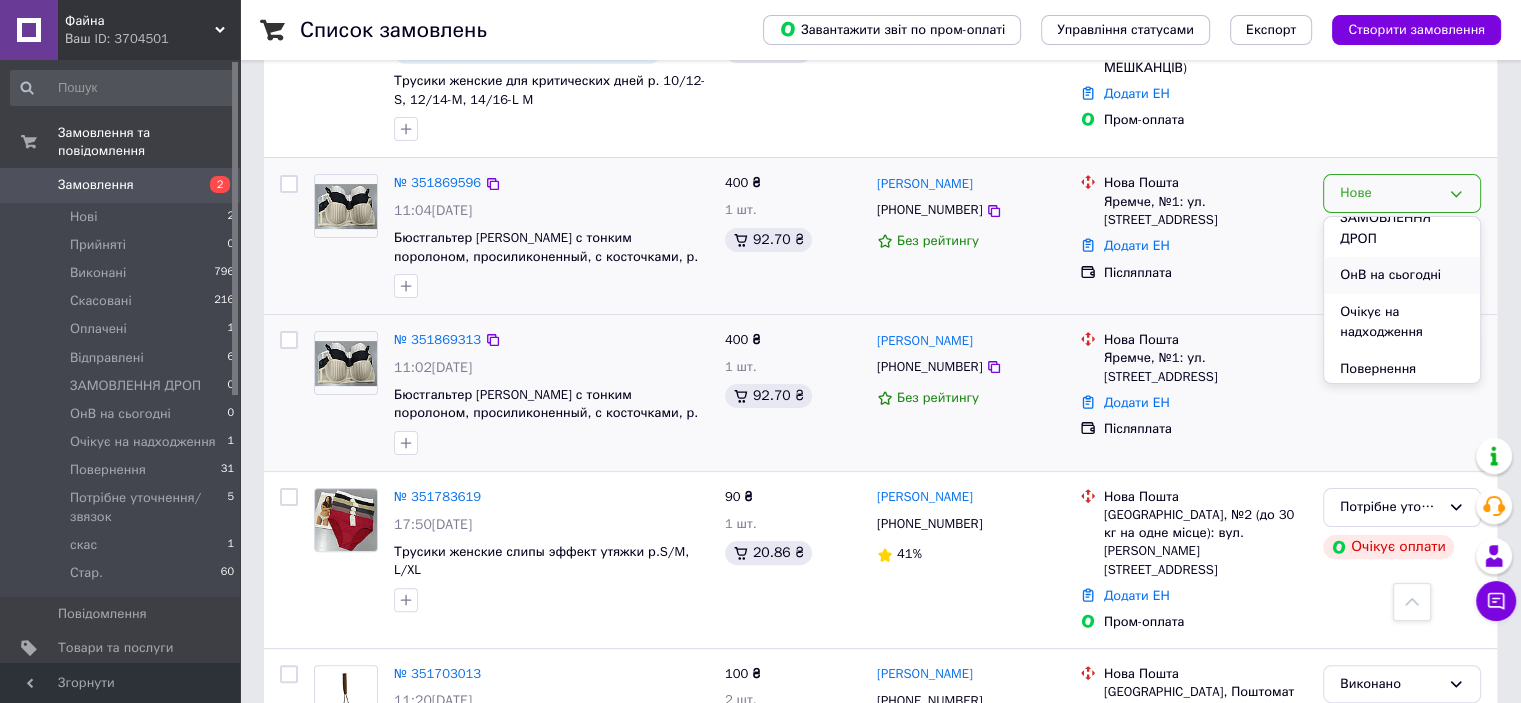 scroll, scrollTop: 300, scrollLeft: 0, axis: vertical 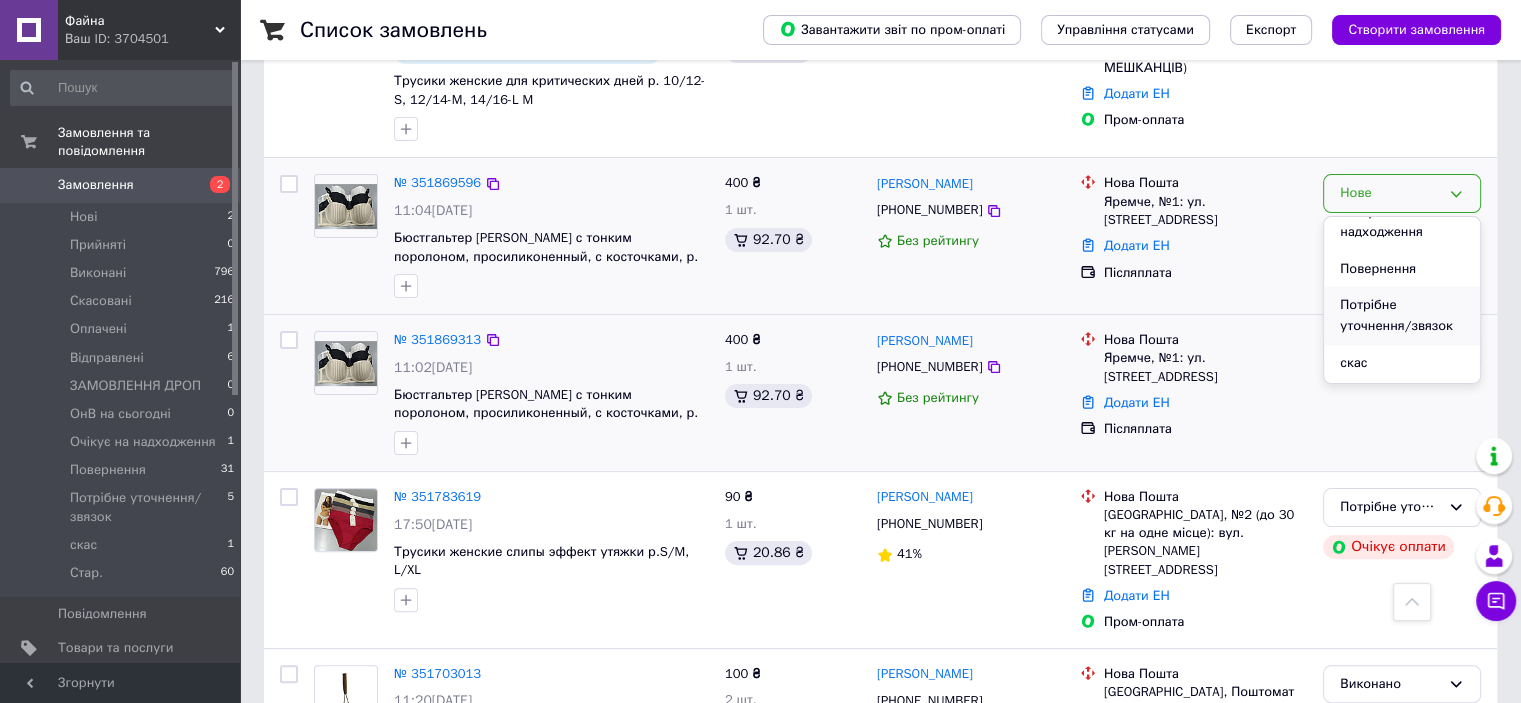 click on "Потрібне уточнення/звязок" at bounding box center (1402, 315) 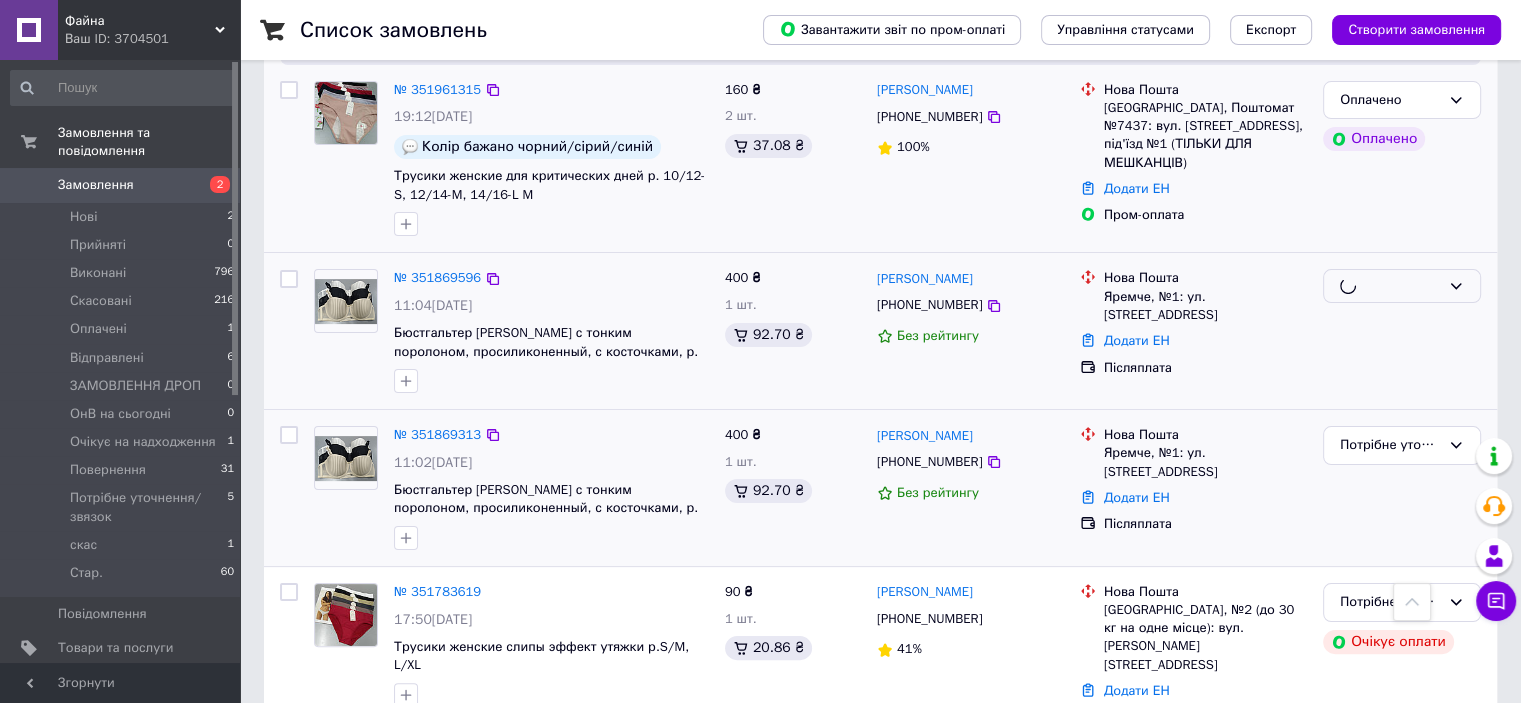 scroll, scrollTop: 200, scrollLeft: 0, axis: vertical 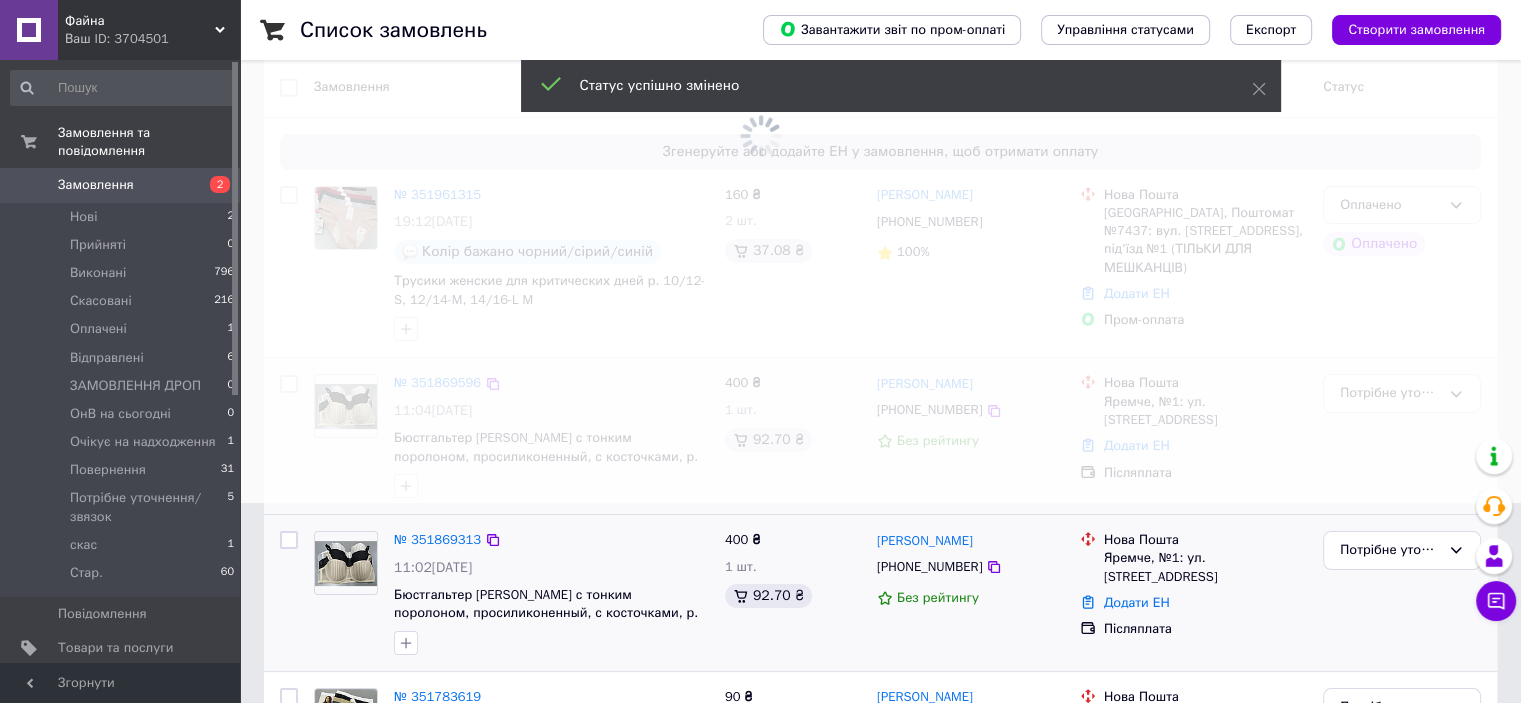 click at bounding box center [760, 151] 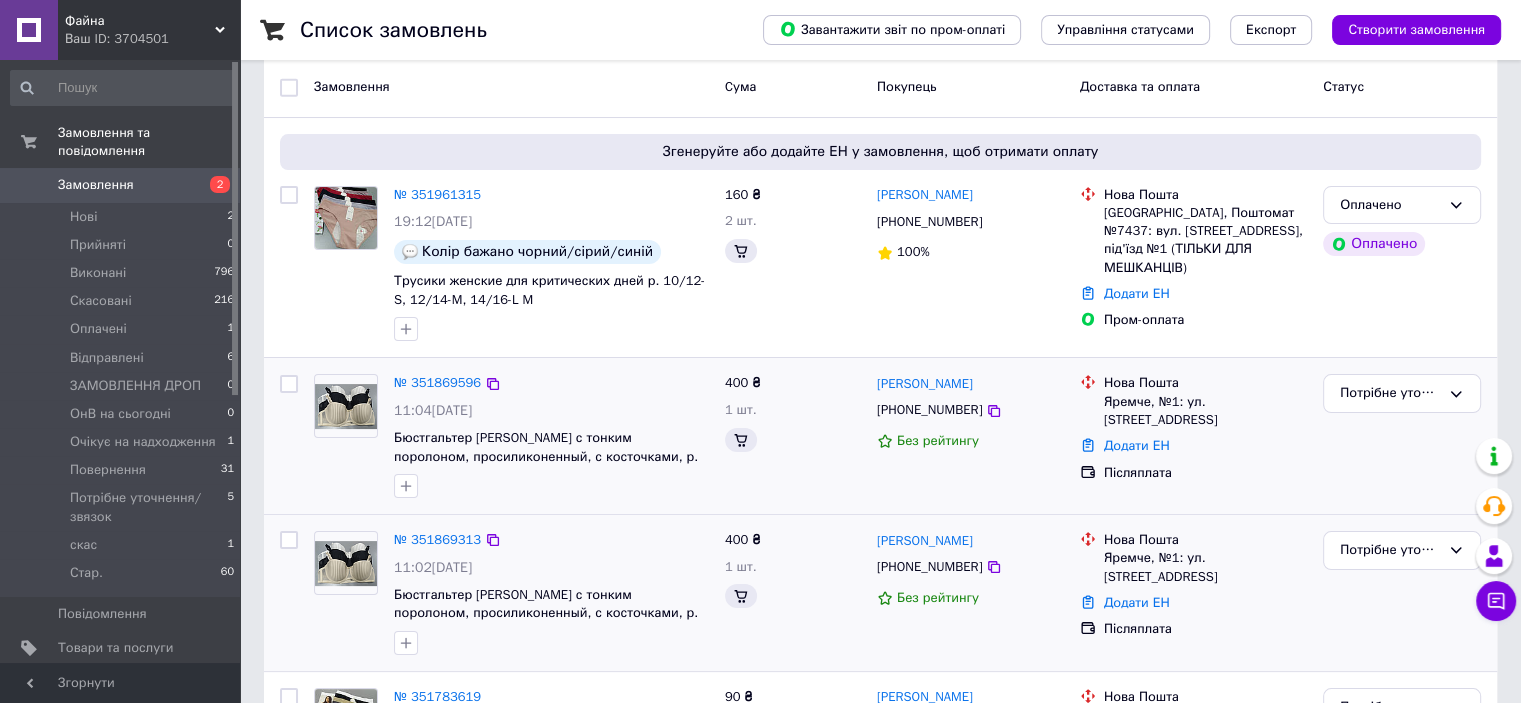 click on "Оплачено" at bounding box center (1390, 205) 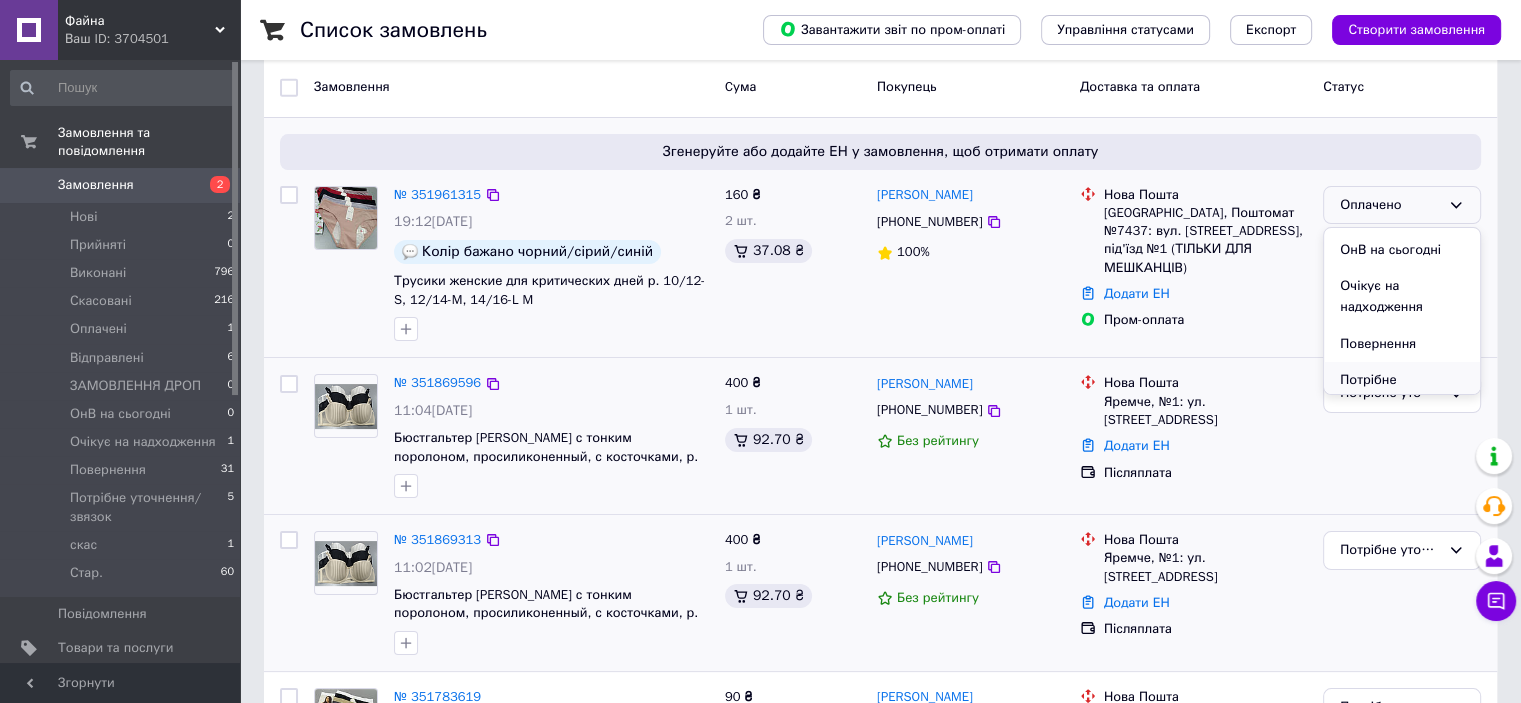 scroll, scrollTop: 298, scrollLeft: 0, axis: vertical 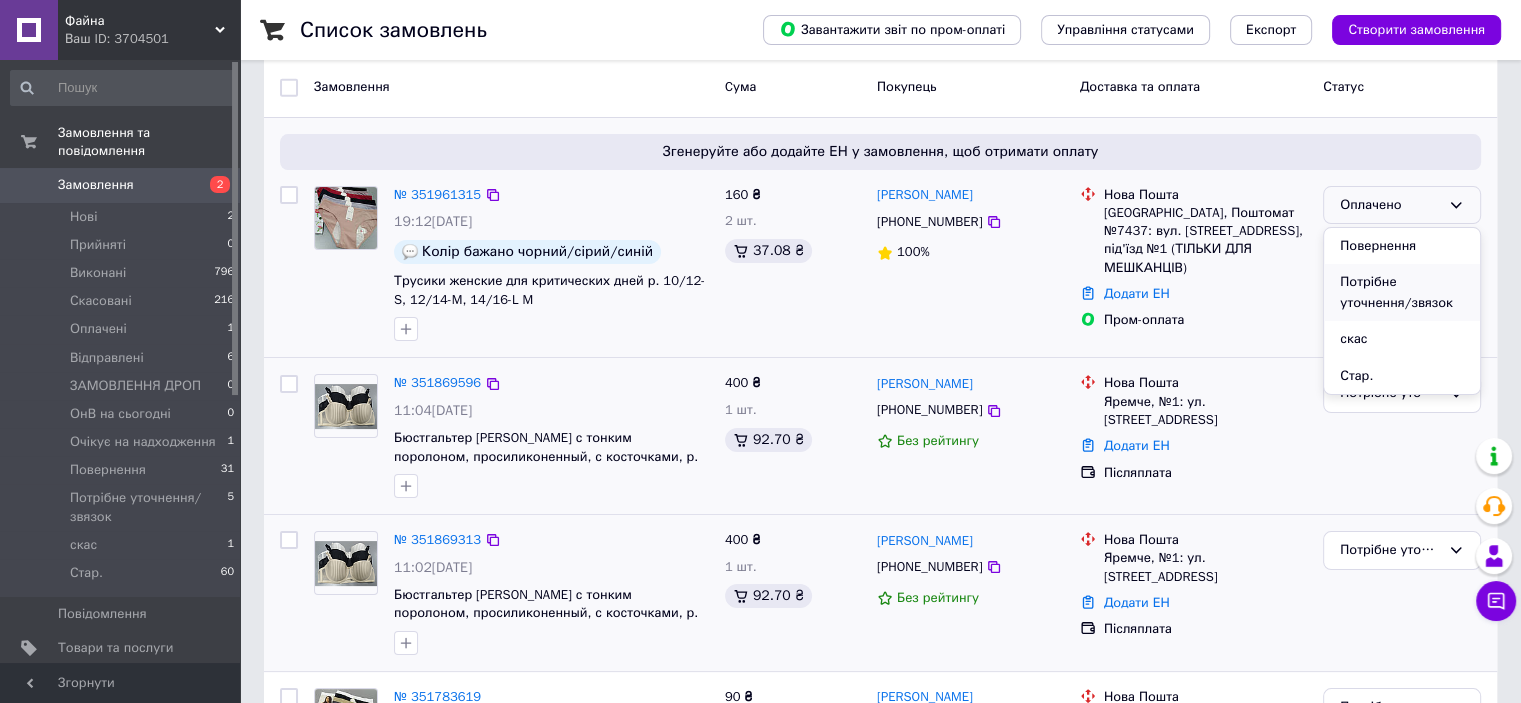 click on "Потрібне уточнення/звязок" at bounding box center (1402, 292) 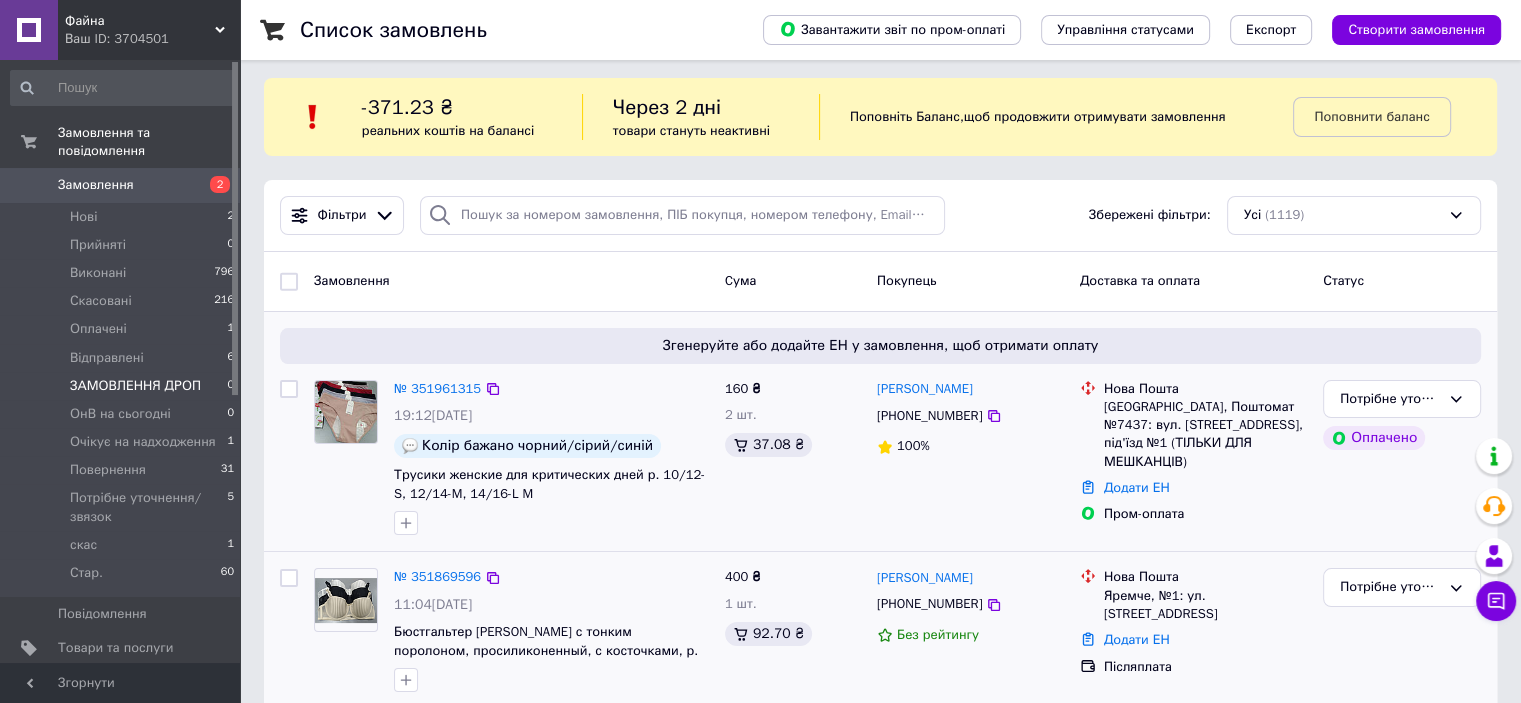 scroll, scrollTop: 0, scrollLeft: 0, axis: both 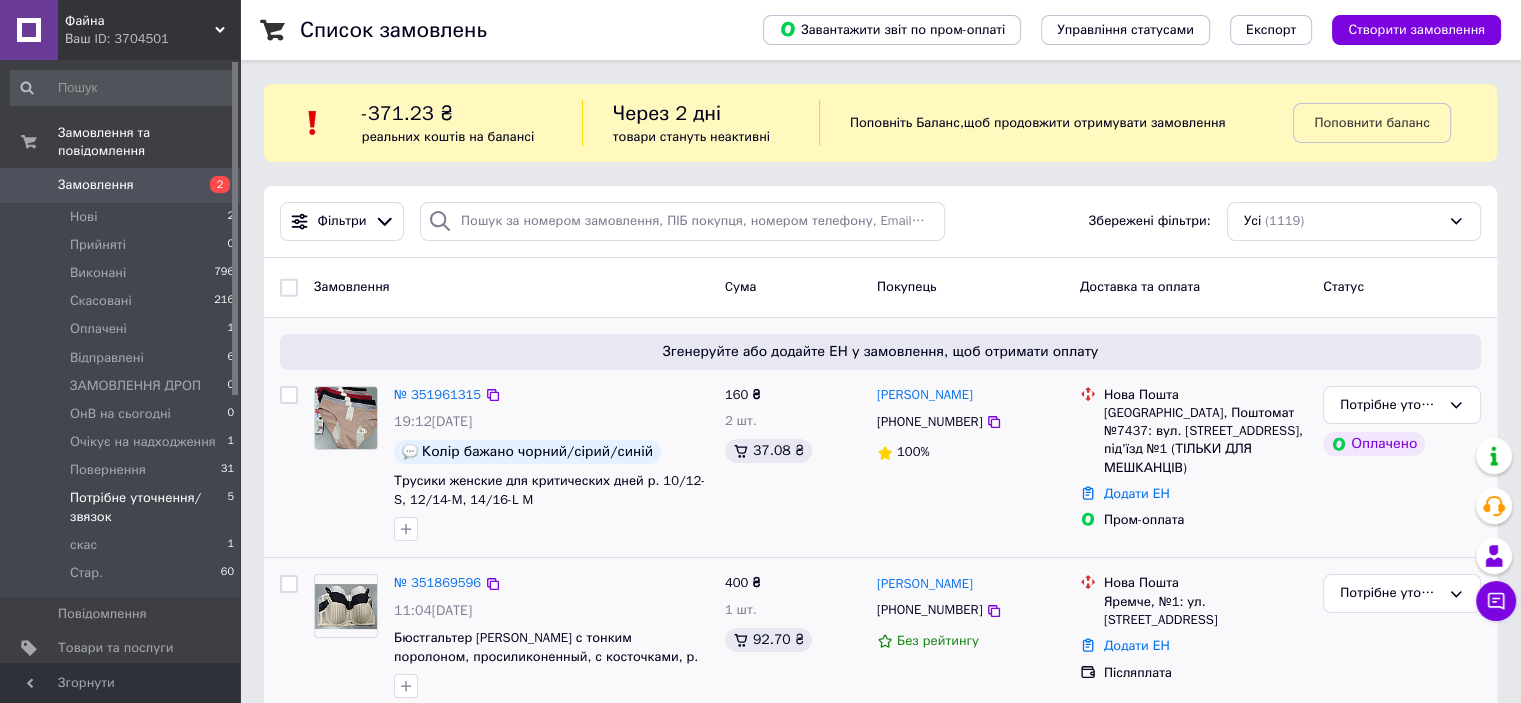 click on "Потрібне уточнення/звязок" at bounding box center [148, 507] 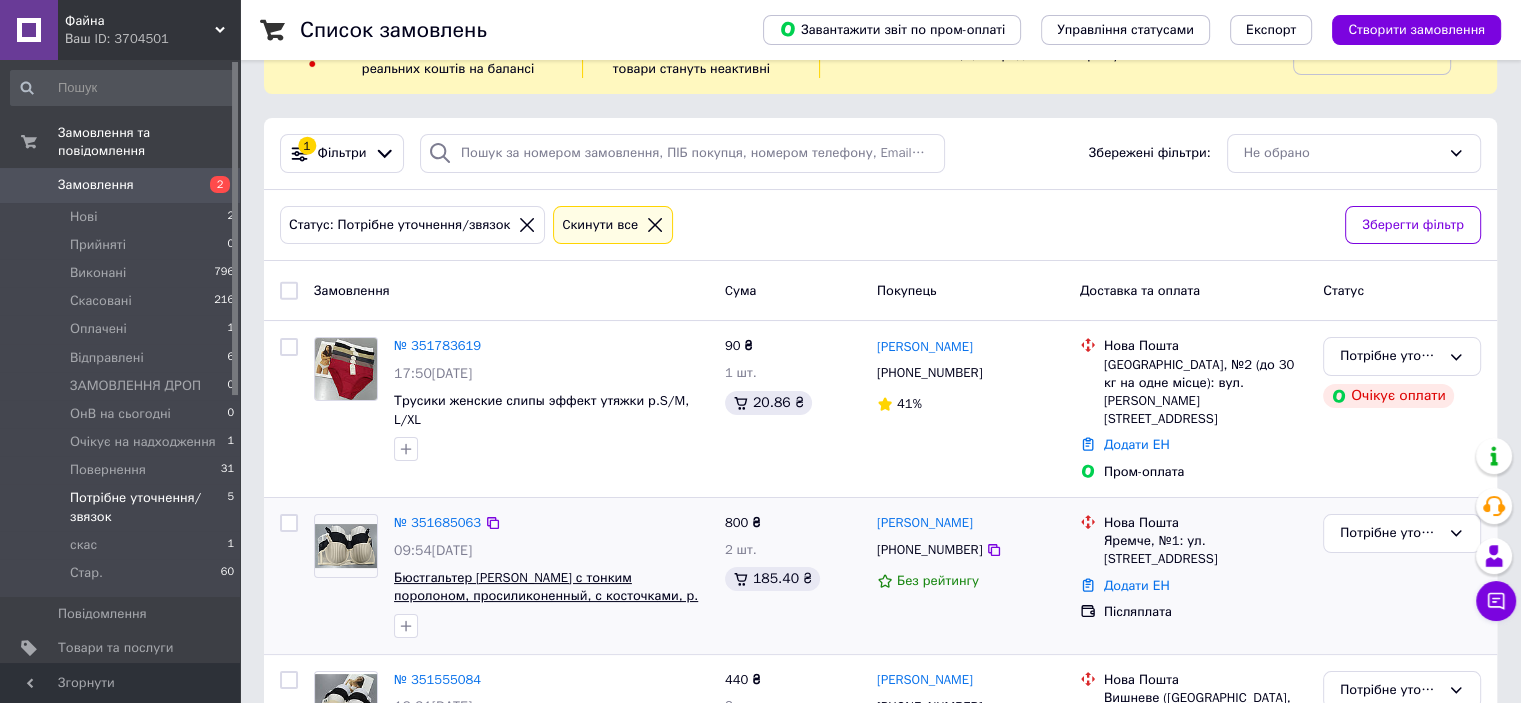 scroll, scrollTop: 0, scrollLeft: 0, axis: both 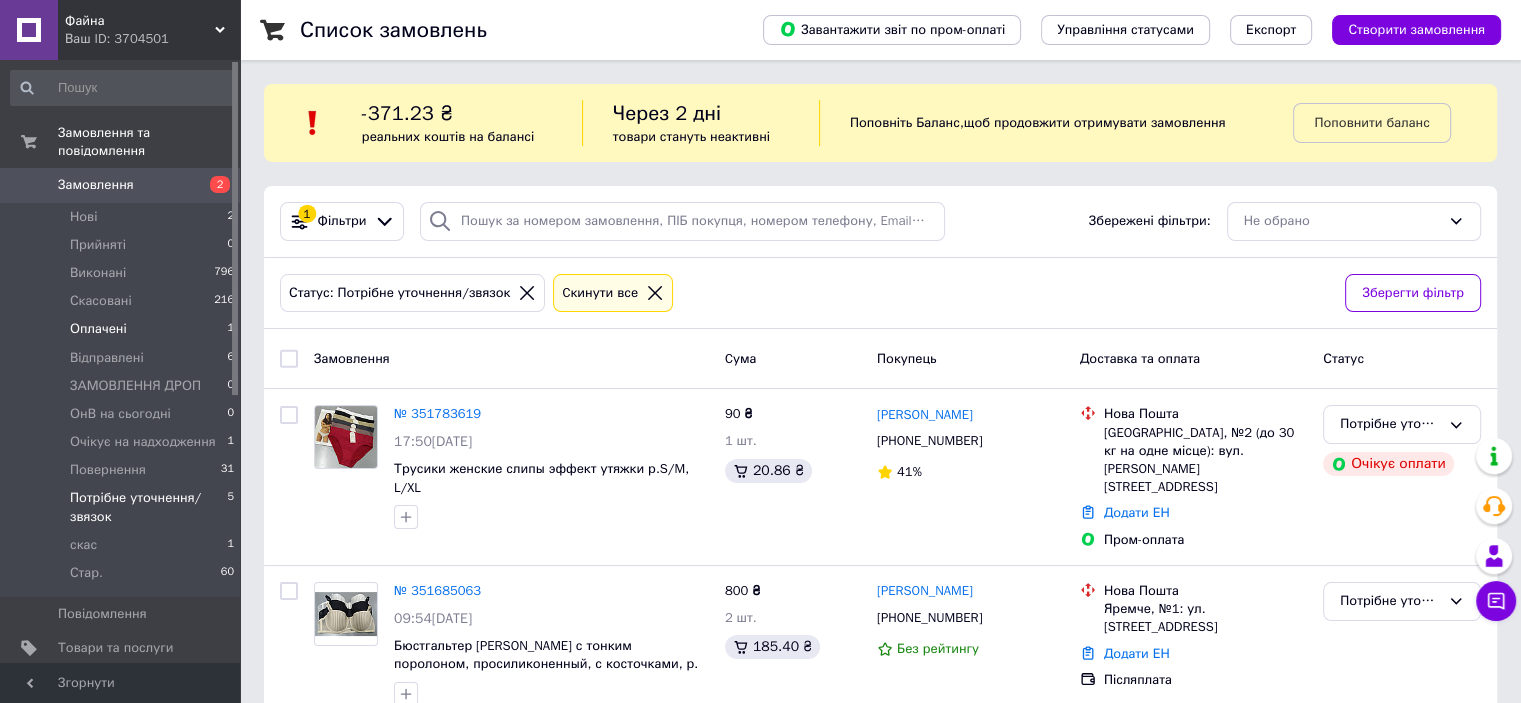 click on "Оплачені 1" at bounding box center [123, 329] 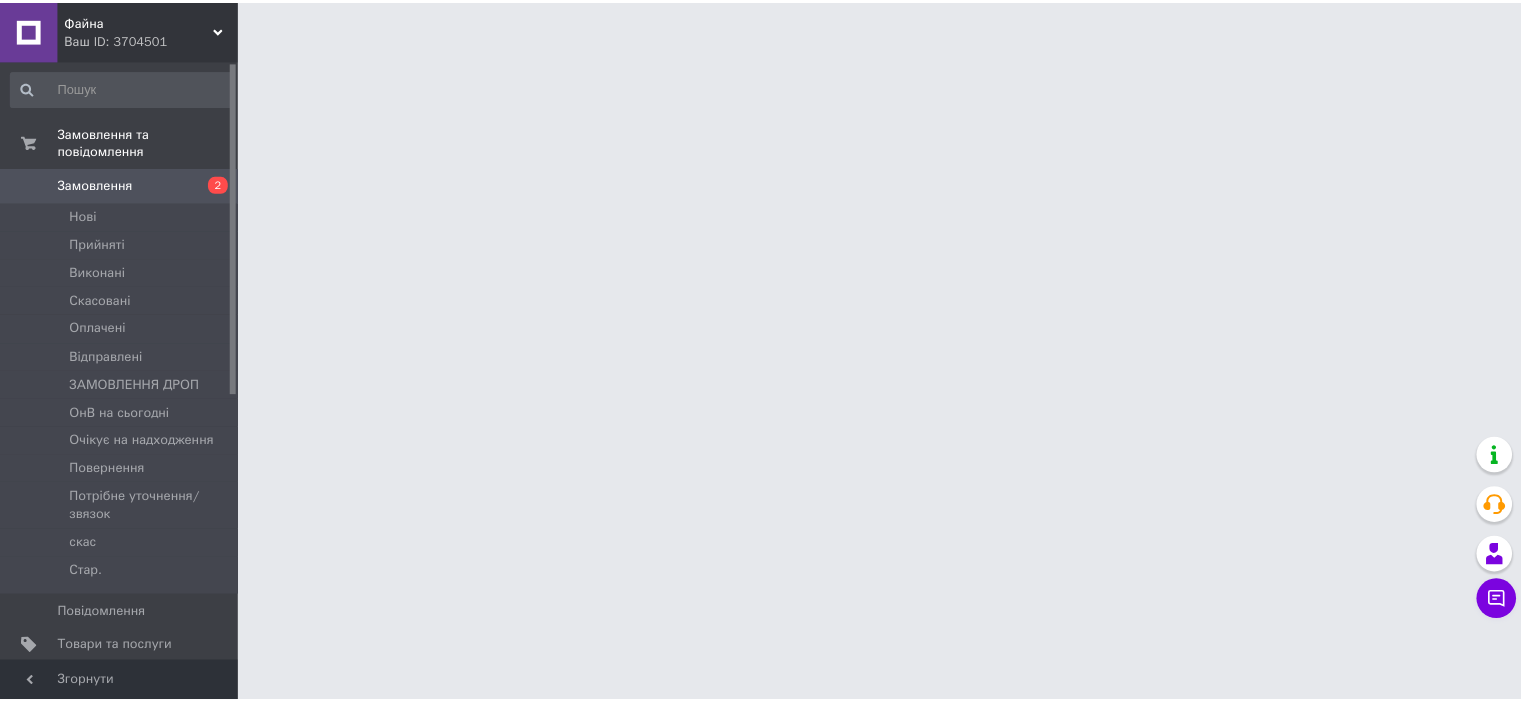 scroll, scrollTop: 0, scrollLeft: 0, axis: both 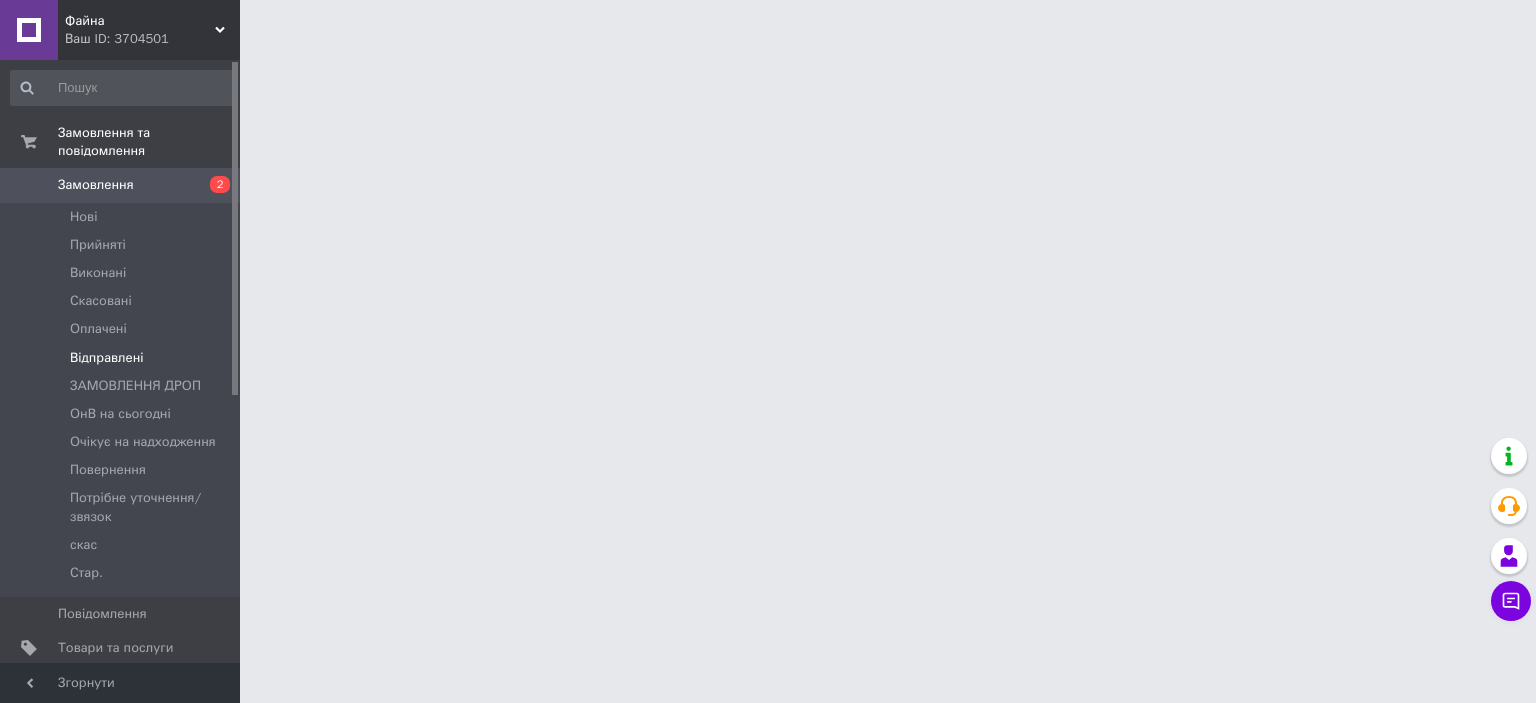 click on "Відправлені" at bounding box center [123, 358] 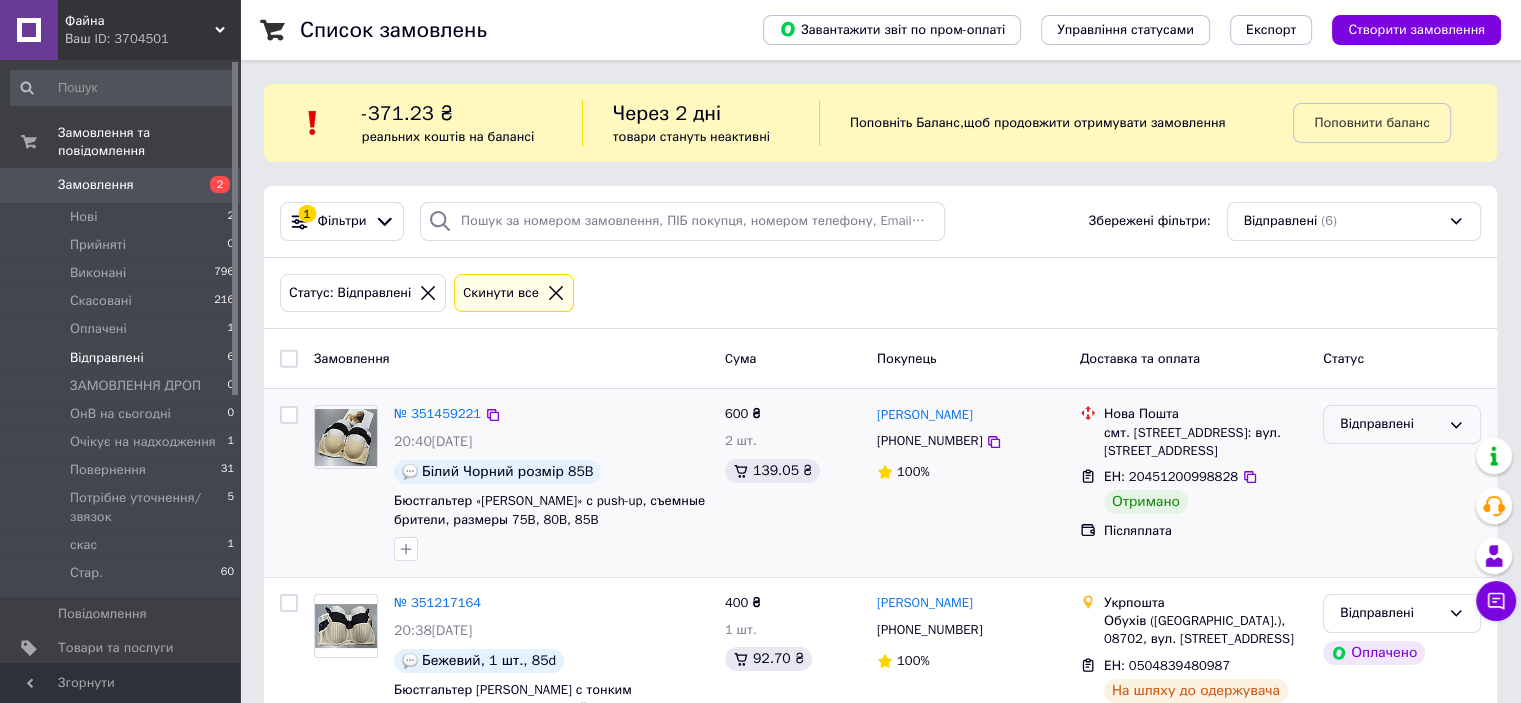 click on "Відправлені" at bounding box center [1390, 424] 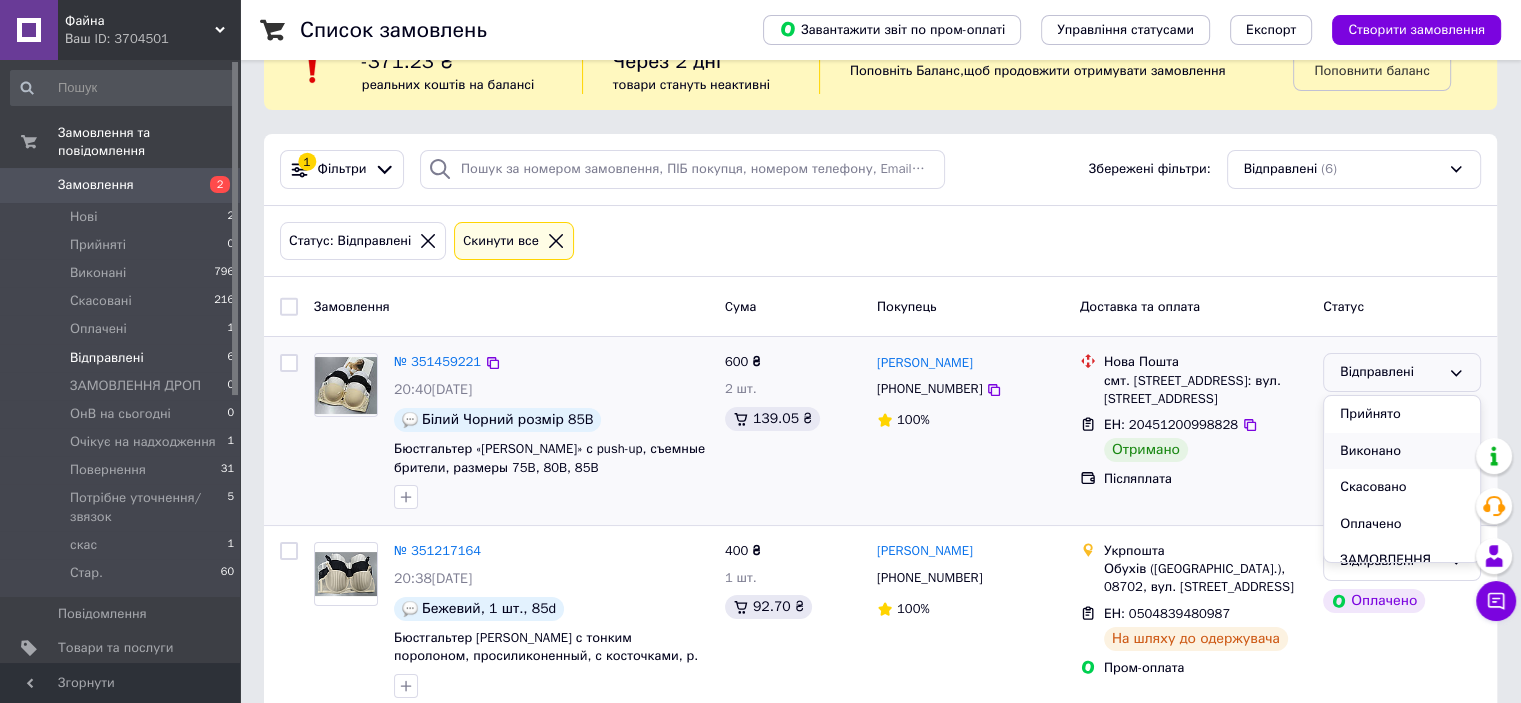 scroll, scrollTop: 100, scrollLeft: 0, axis: vertical 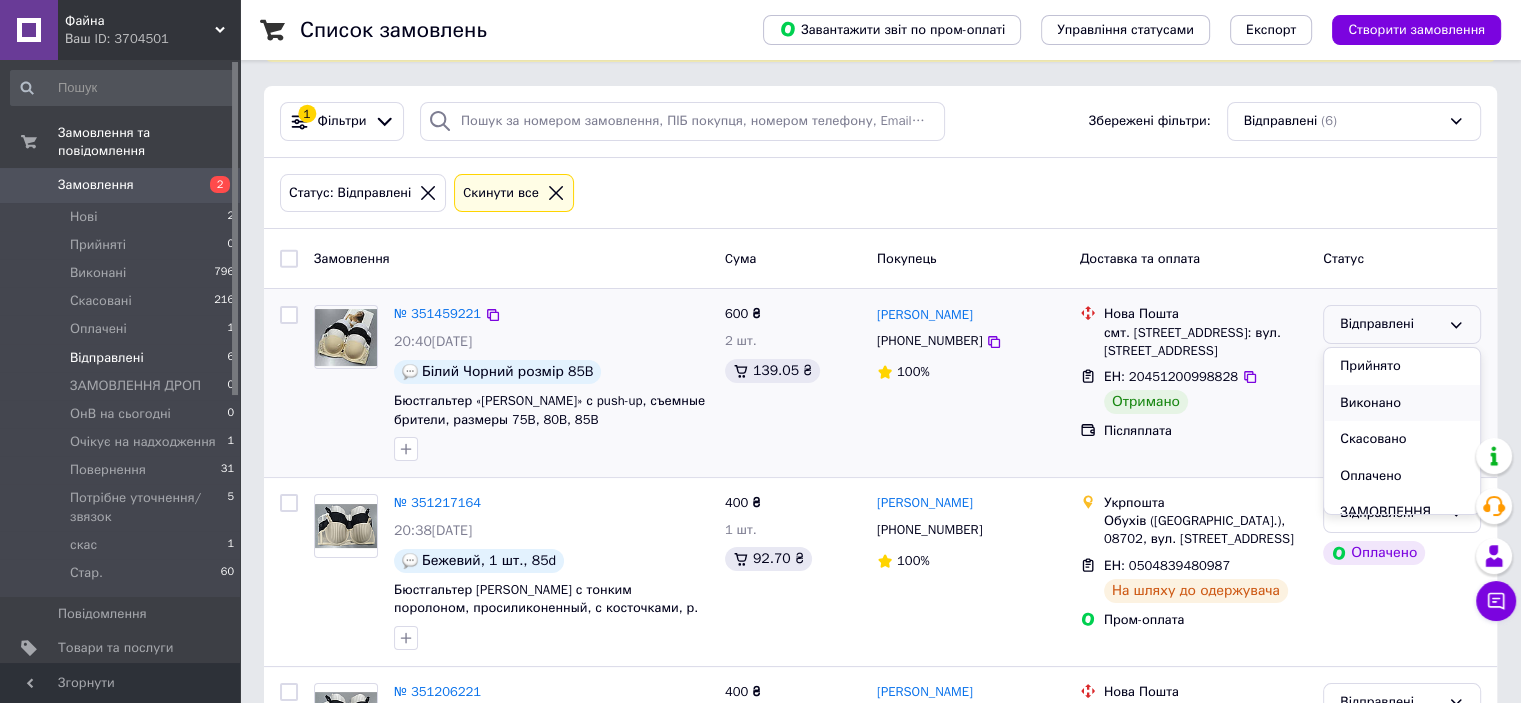 click on "Виконано" at bounding box center (1402, 403) 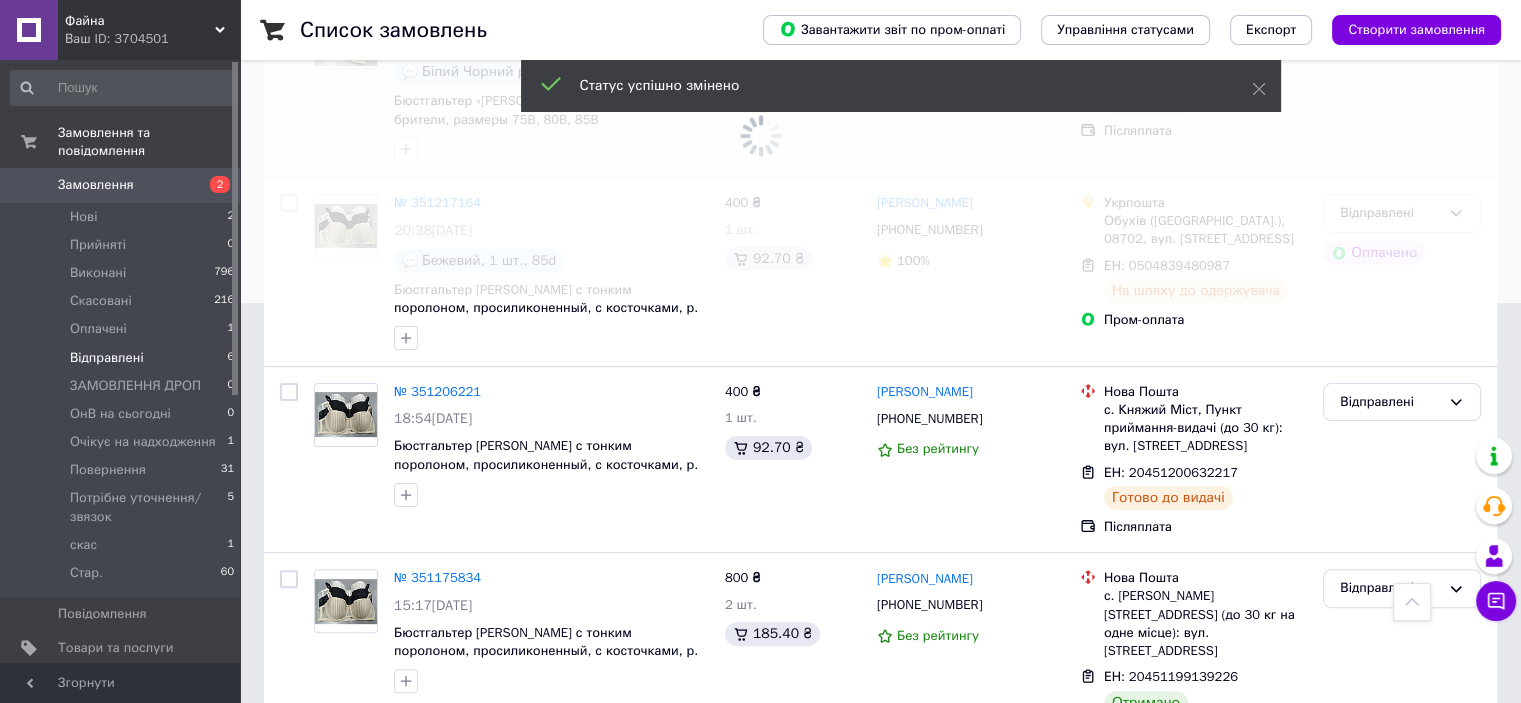 scroll, scrollTop: 500, scrollLeft: 0, axis: vertical 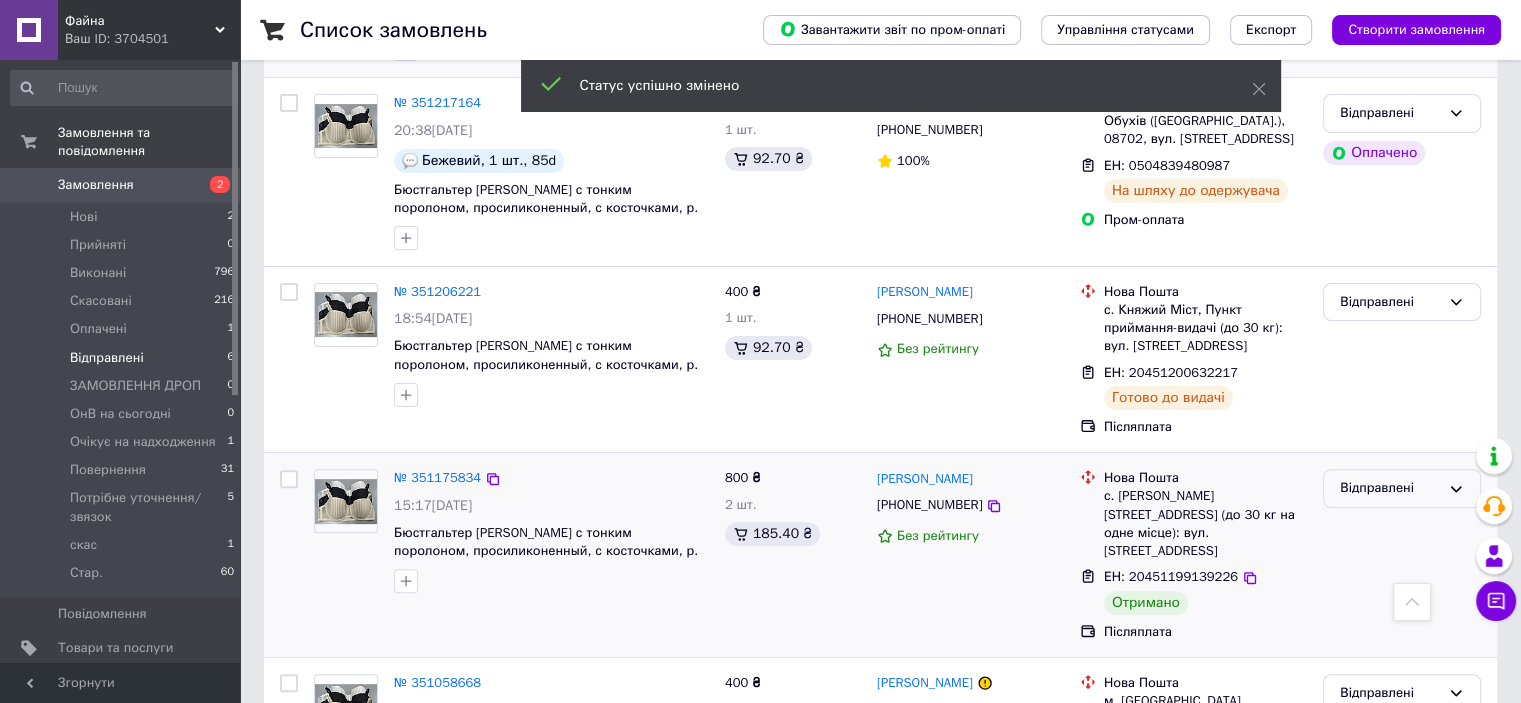 click on "Відправлені" at bounding box center (1390, 488) 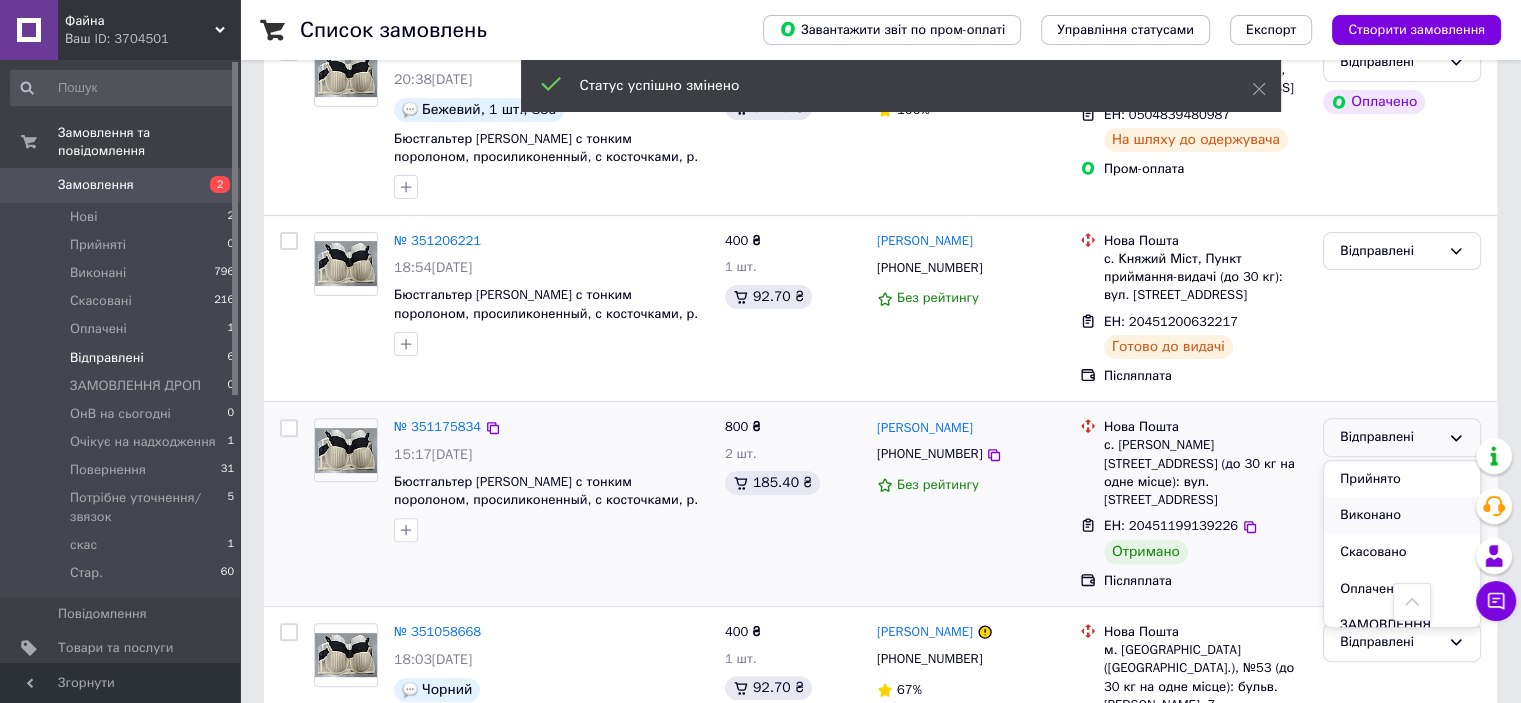 scroll, scrollTop: 600, scrollLeft: 0, axis: vertical 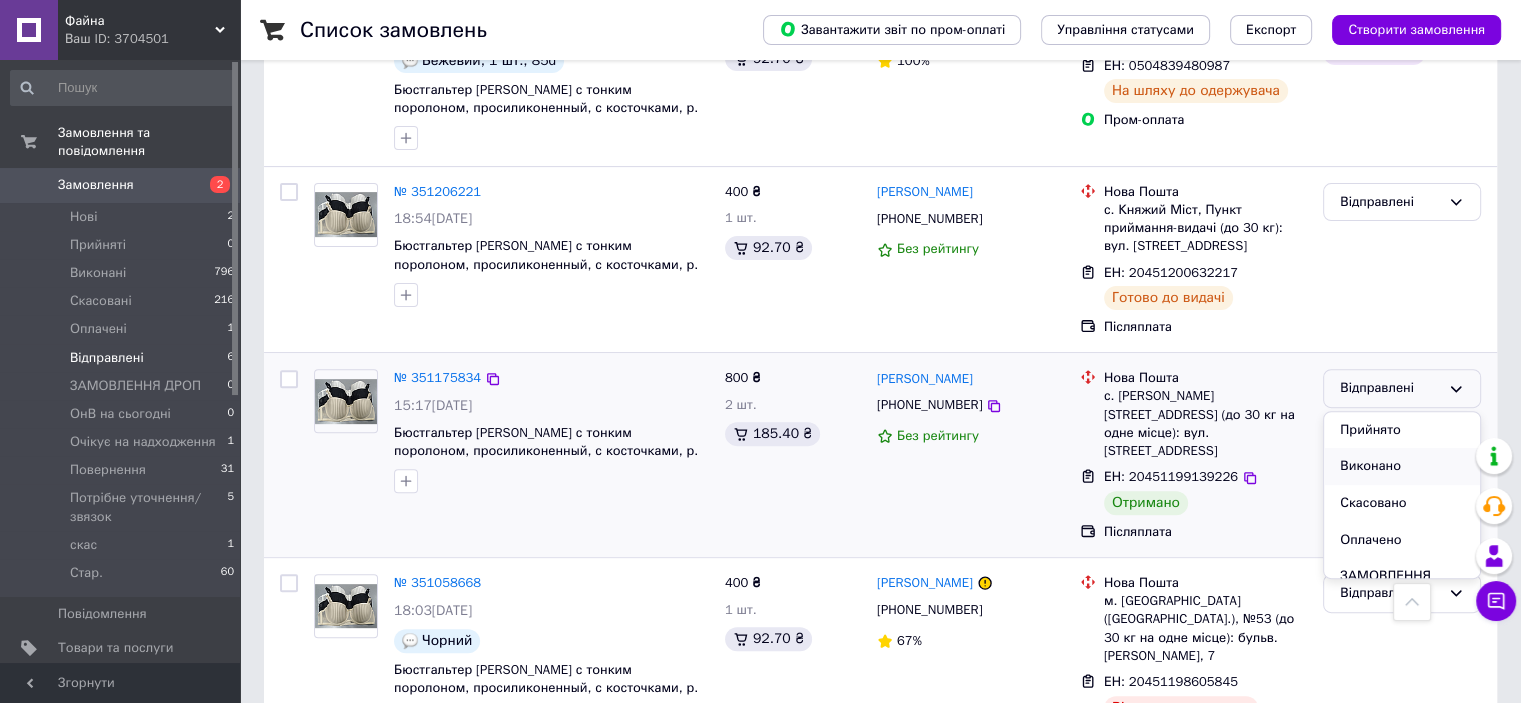 click on "Виконано" at bounding box center [1402, 466] 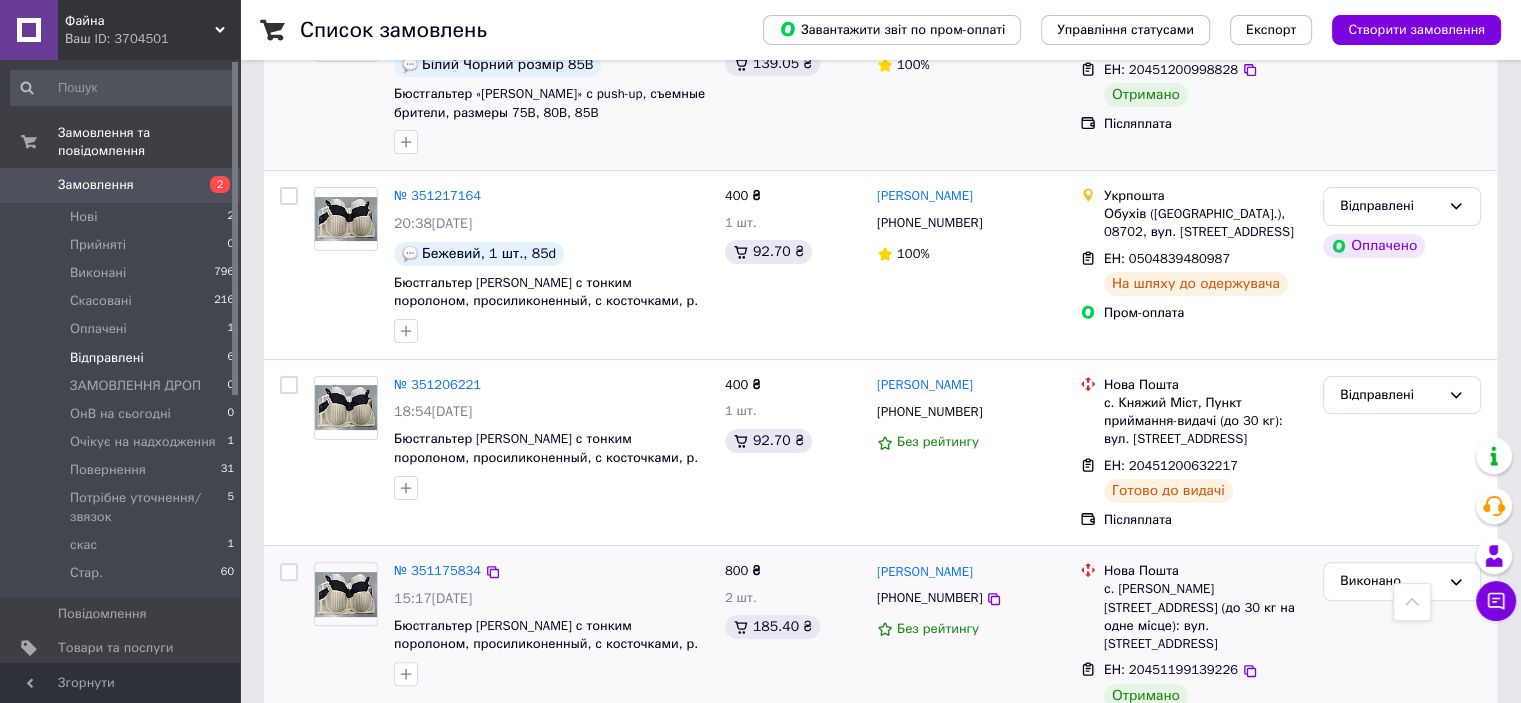 scroll, scrollTop: 784, scrollLeft: 0, axis: vertical 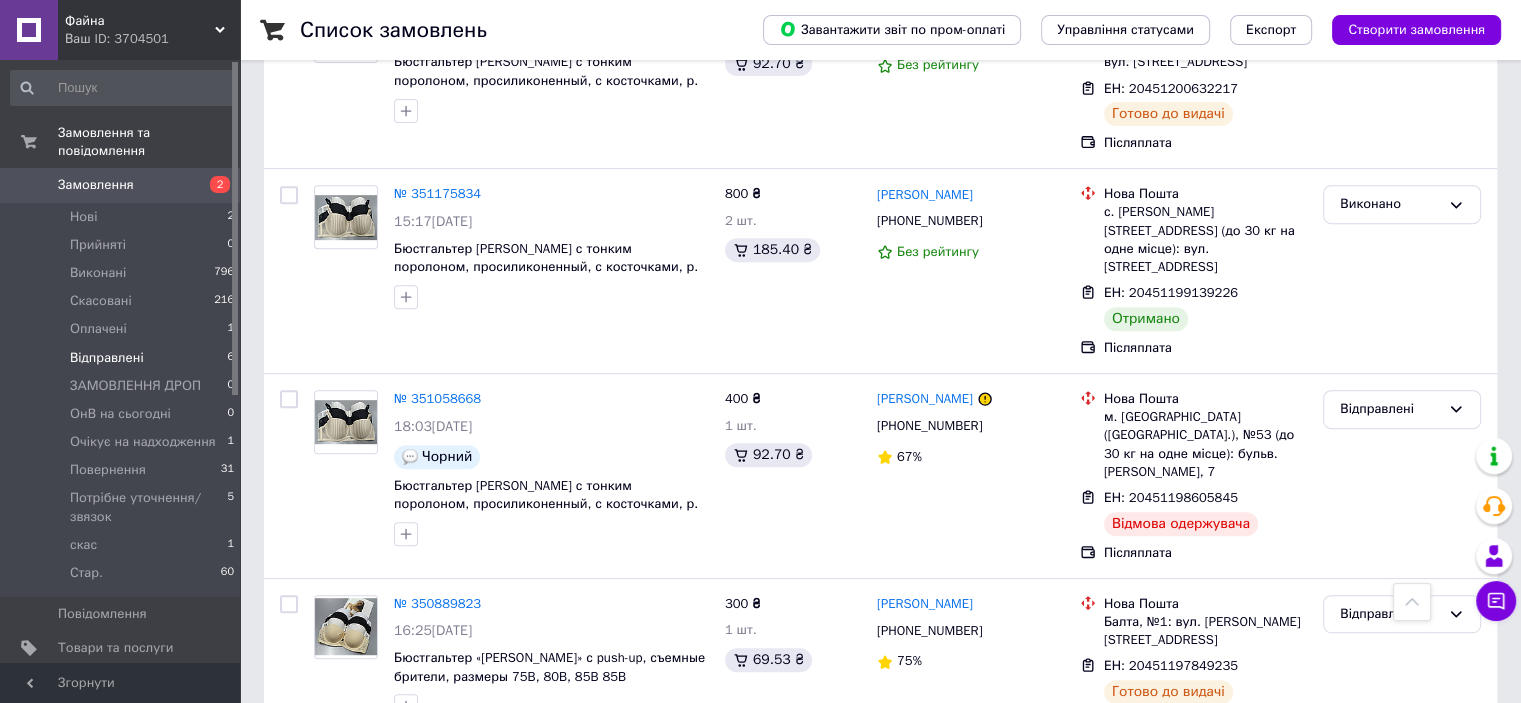 click on "№ 351058668" at bounding box center (437, 398) 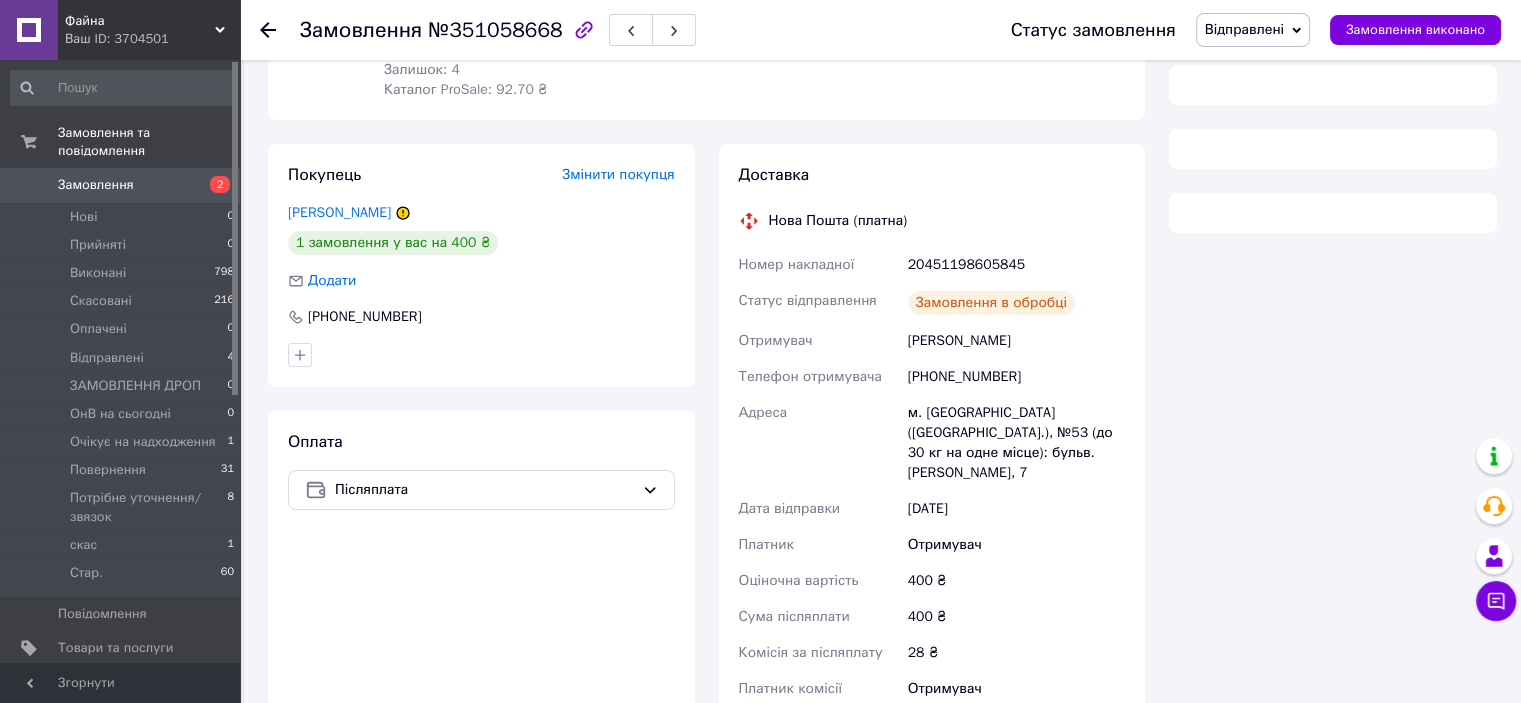scroll, scrollTop: 344, scrollLeft: 0, axis: vertical 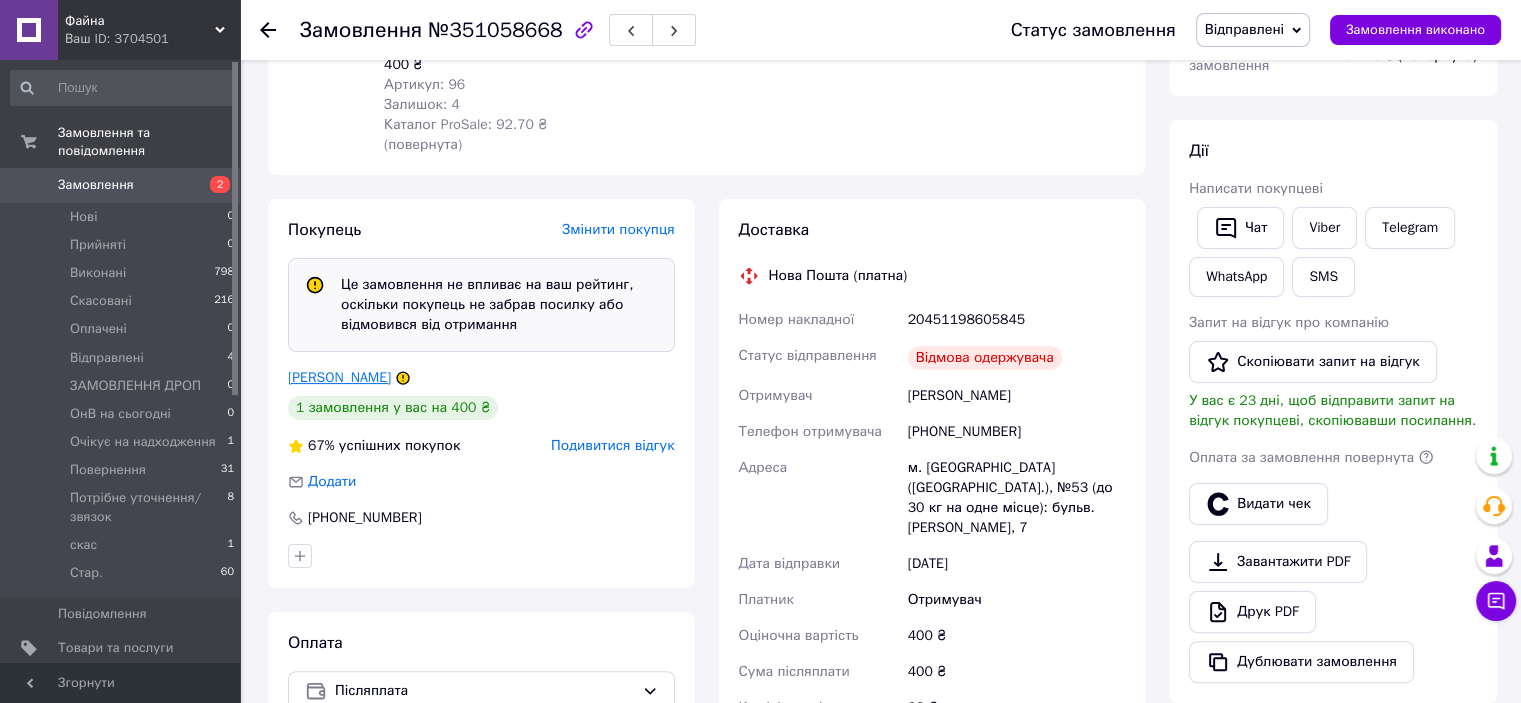 click on "[PERSON_NAME]" at bounding box center [339, 377] 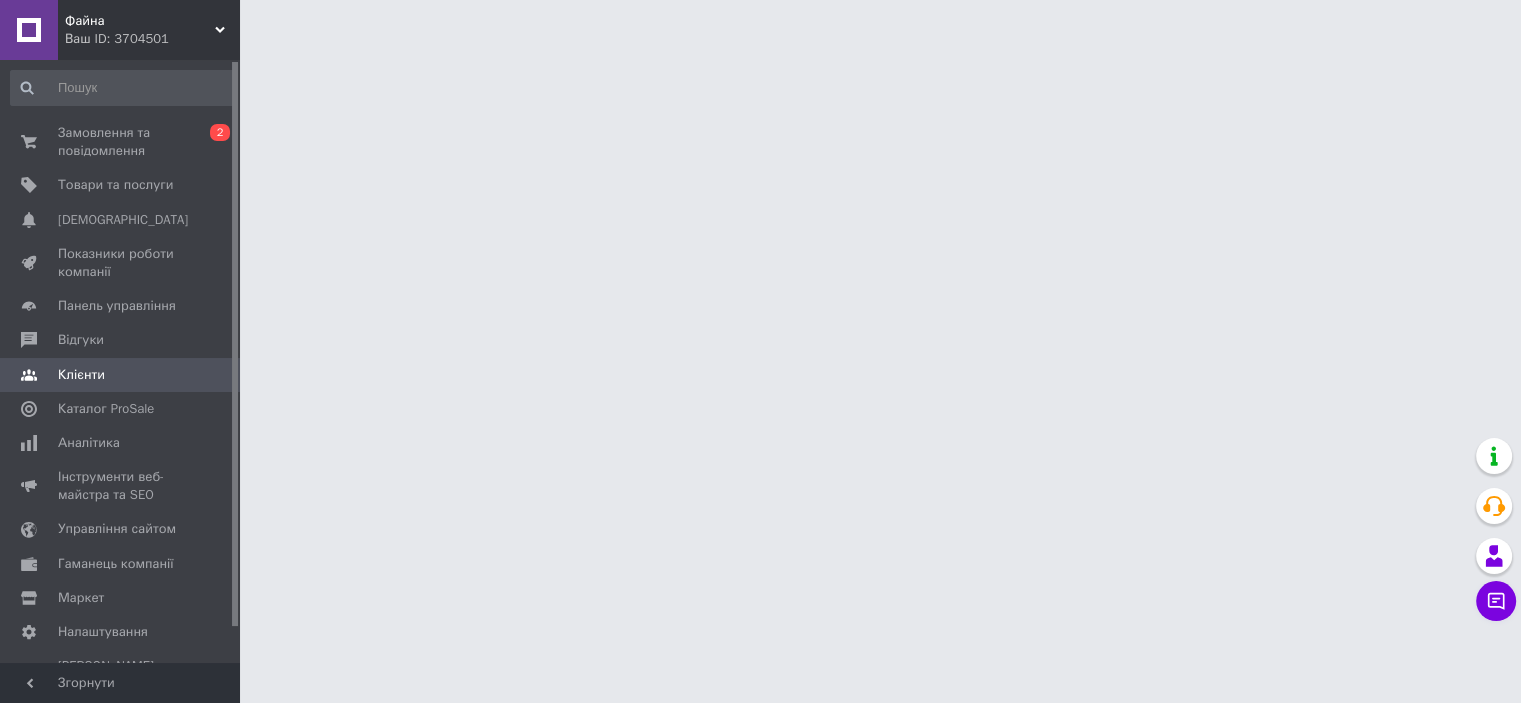 scroll, scrollTop: 0, scrollLeft: 0, axis: both 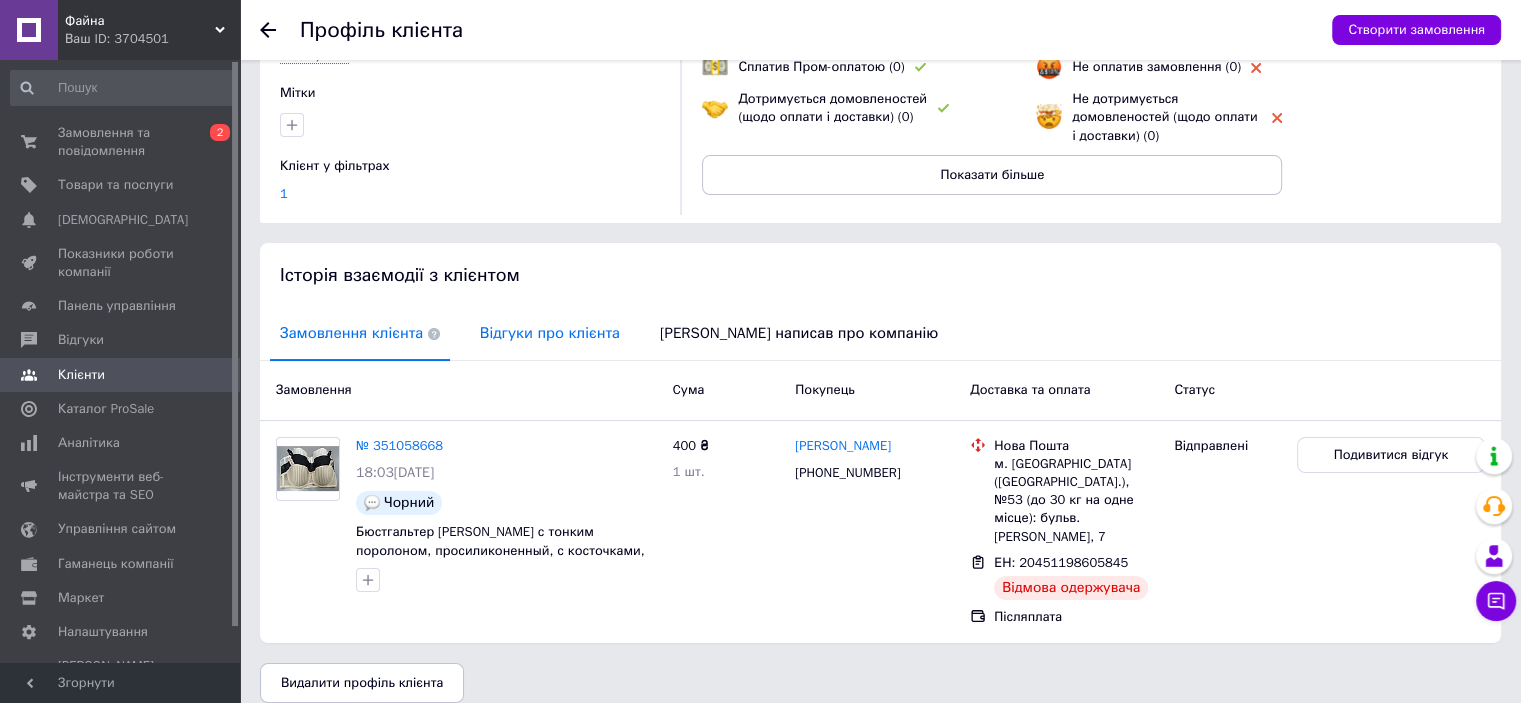 click on "Відгуки про клієнта" at bounding box center [550, 333] 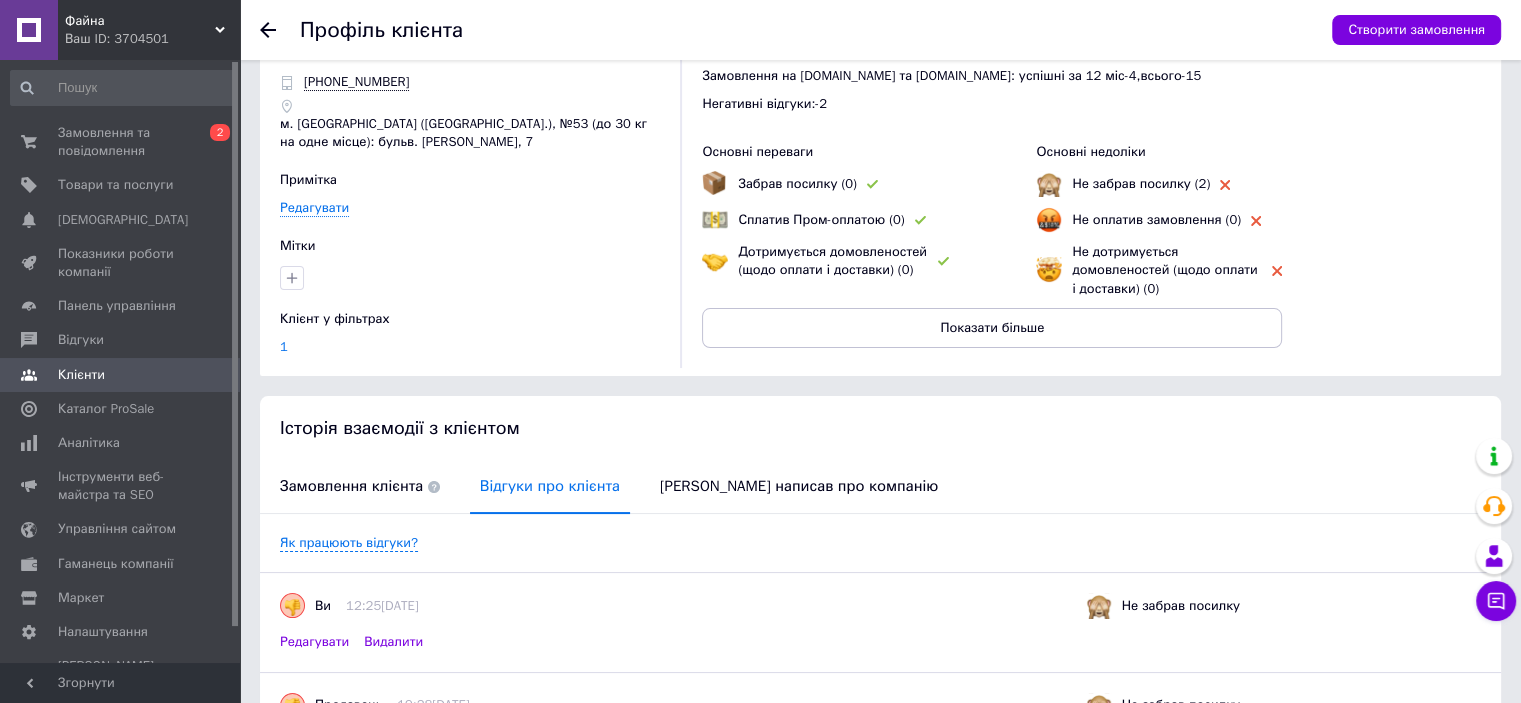scroll, scrollTop: 0, scrollLeft: 0, axis: both 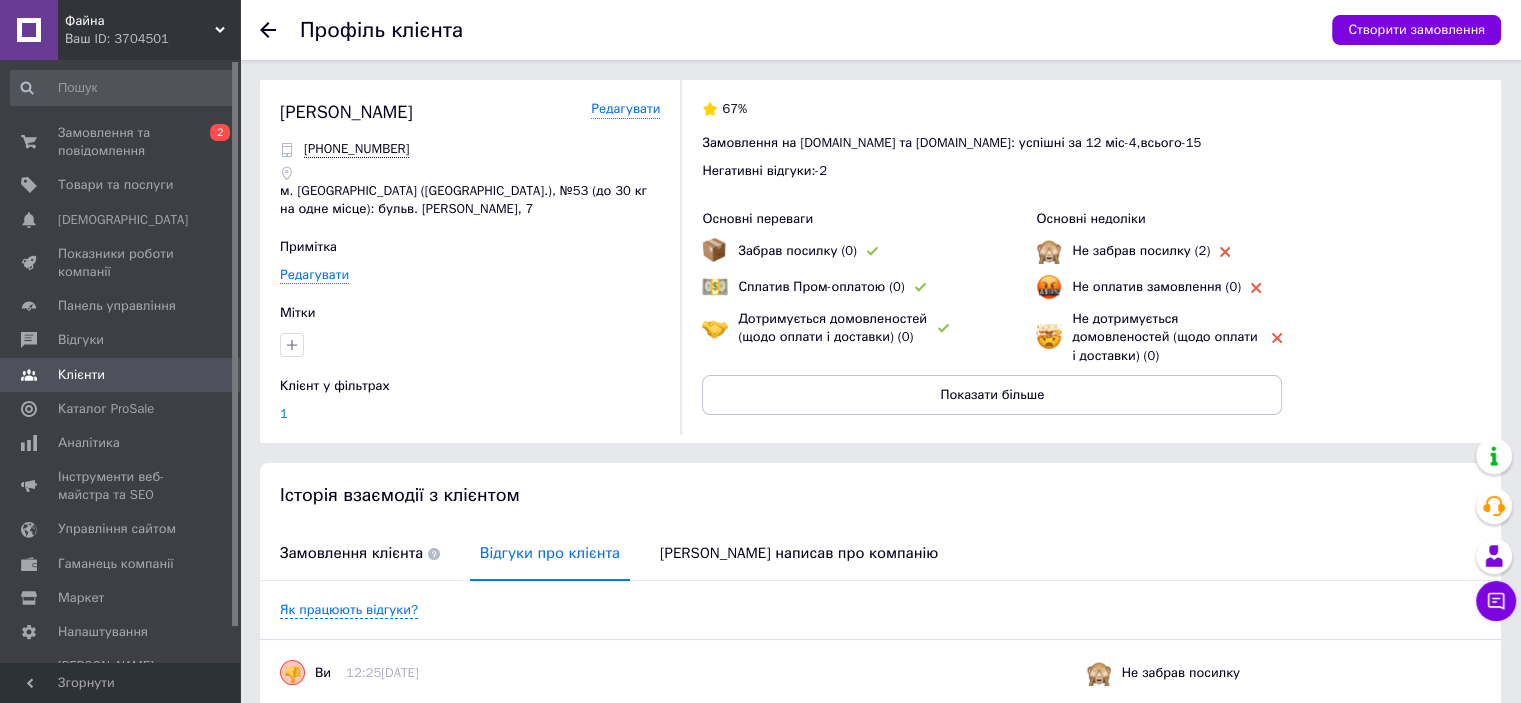 click at bounding box center (280, 30) 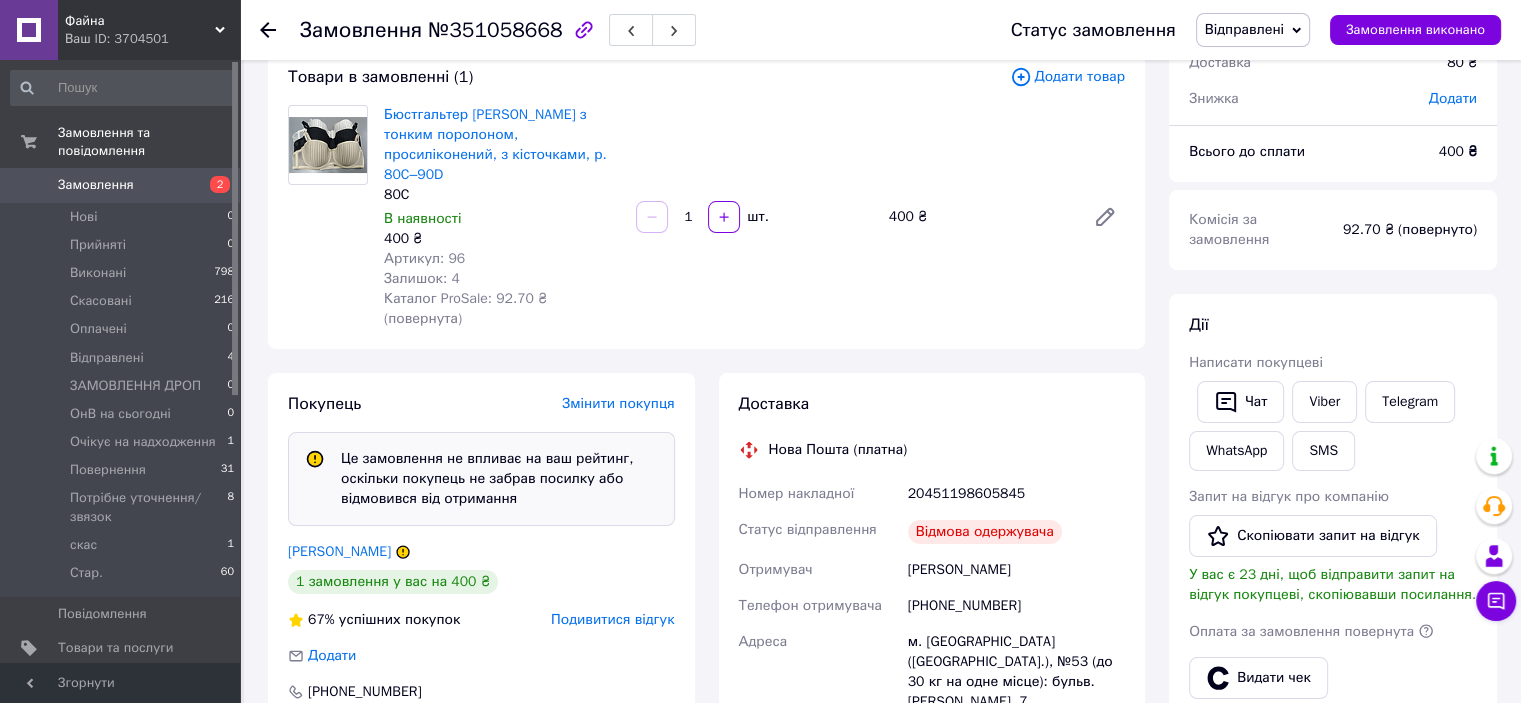 scroll, scrollTop: 0, scrollLeft: 0, axis: both 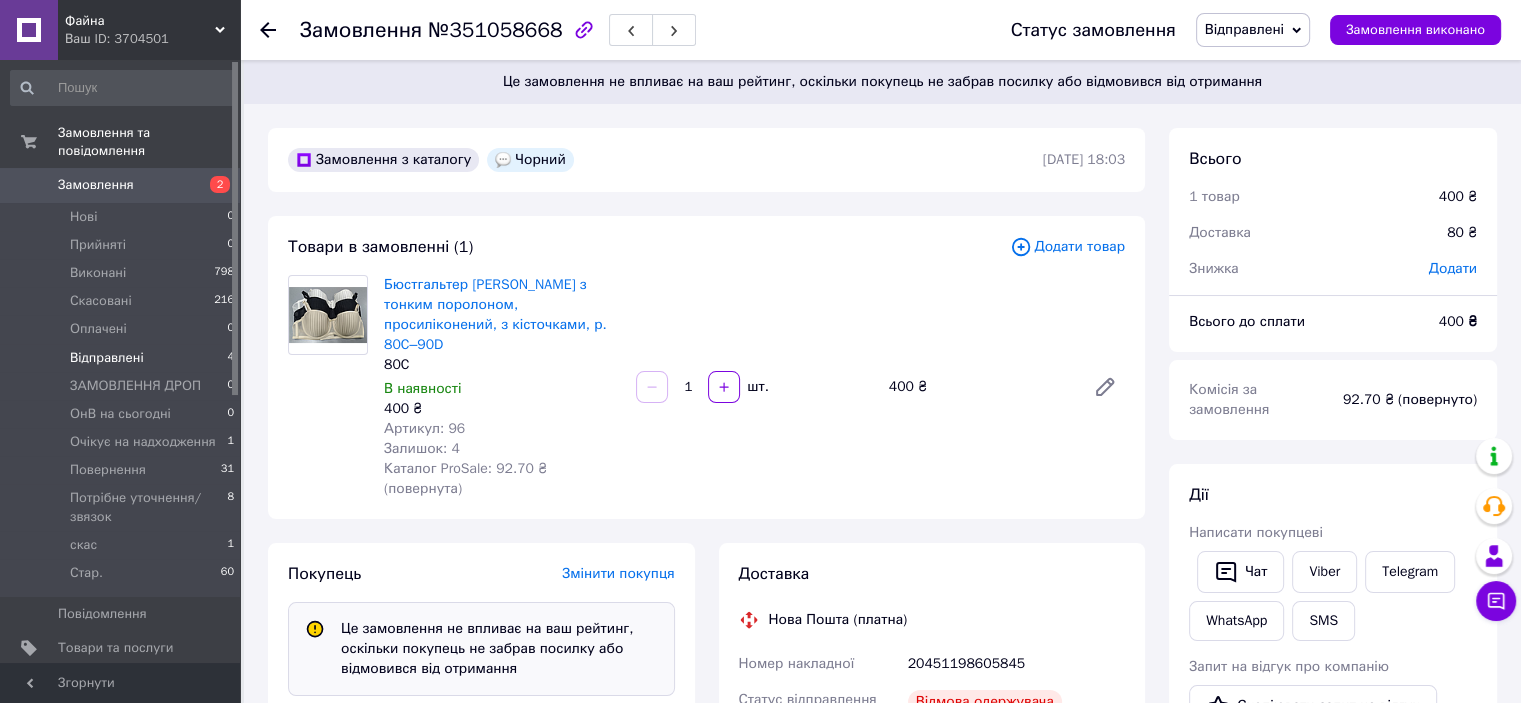 click on "Відправлені 4" at bounding box center [123, 358] 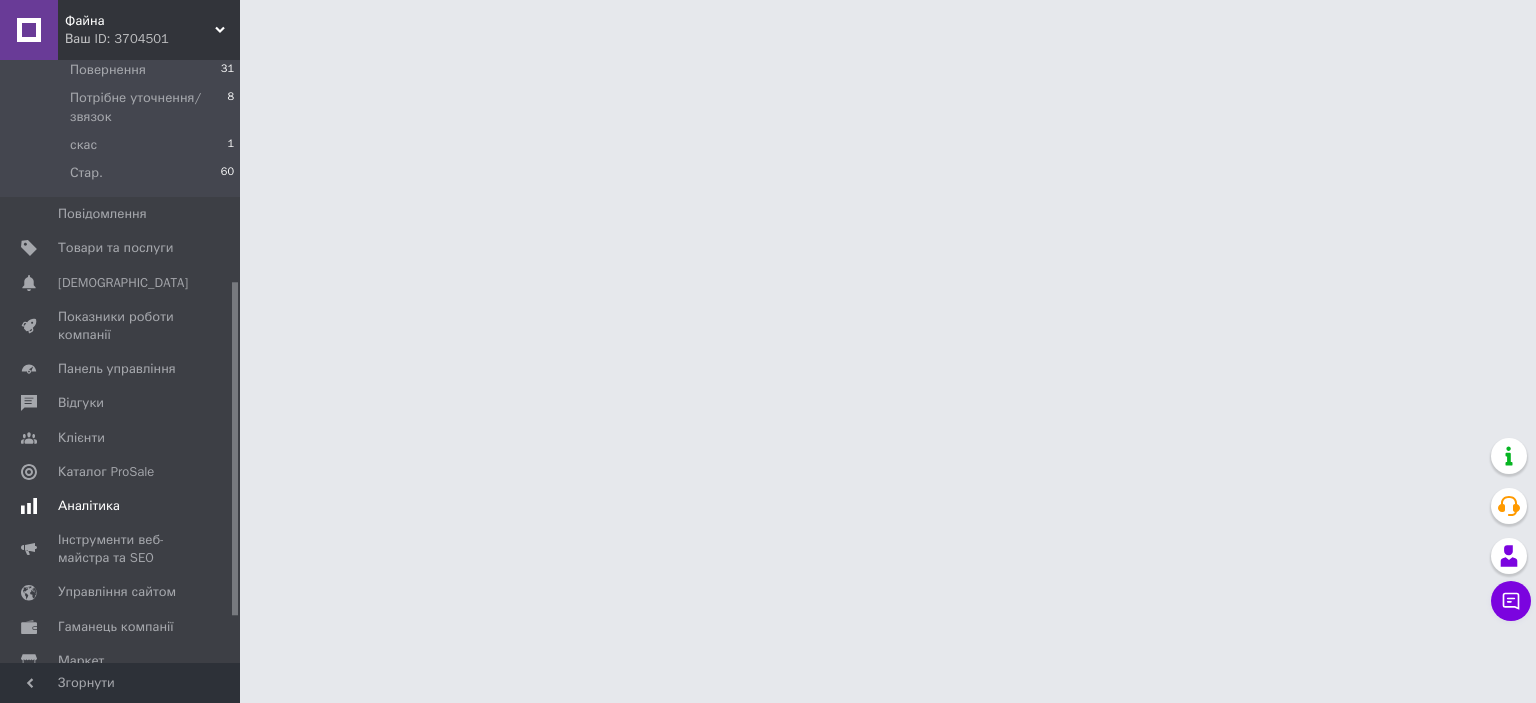 click on "Аналітика" at bounding box center [89, 506] 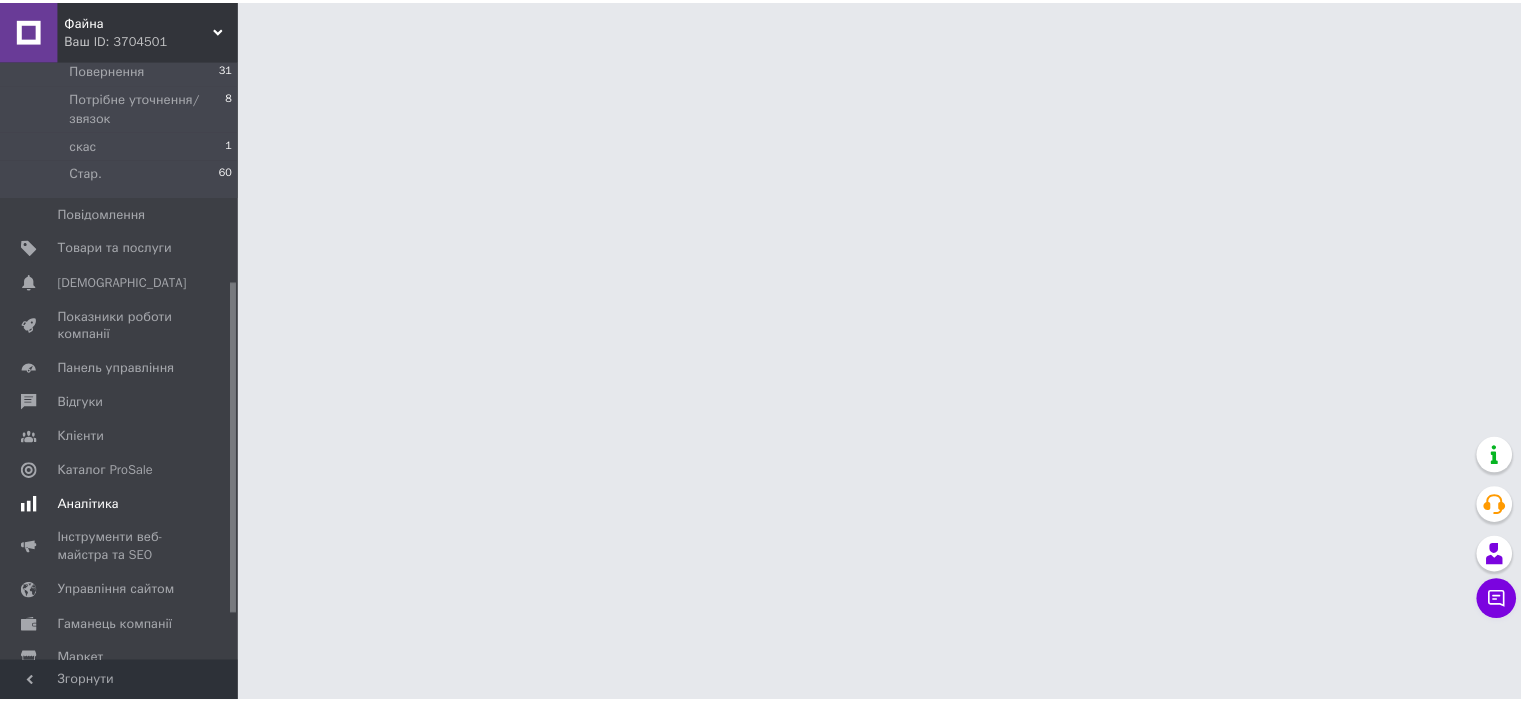 scroll, scrollTop: 263, scrollLeft: 0, axis: vertical 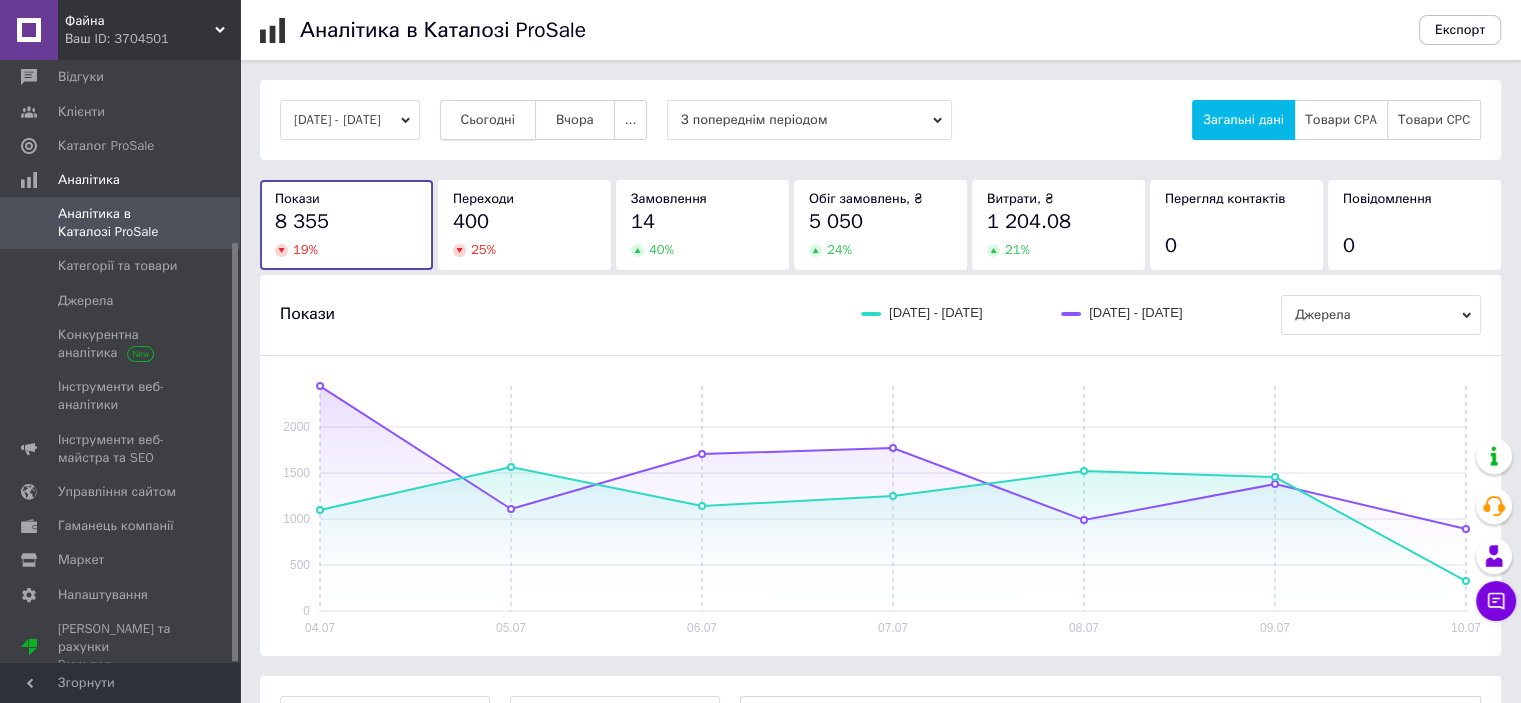 click on "Сьогодні" at bounding box center (488, 120) 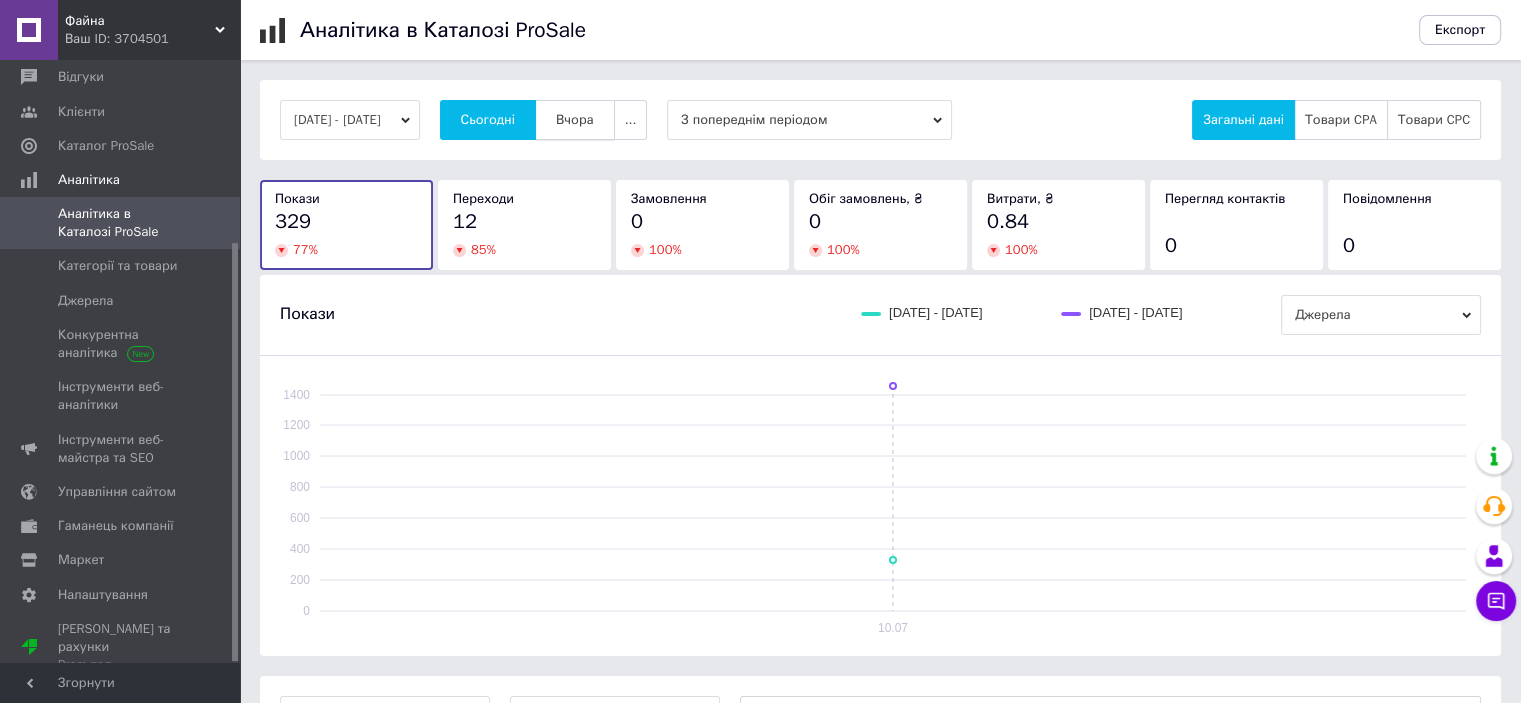click on "Вчора" at bounding box center [575, 120] 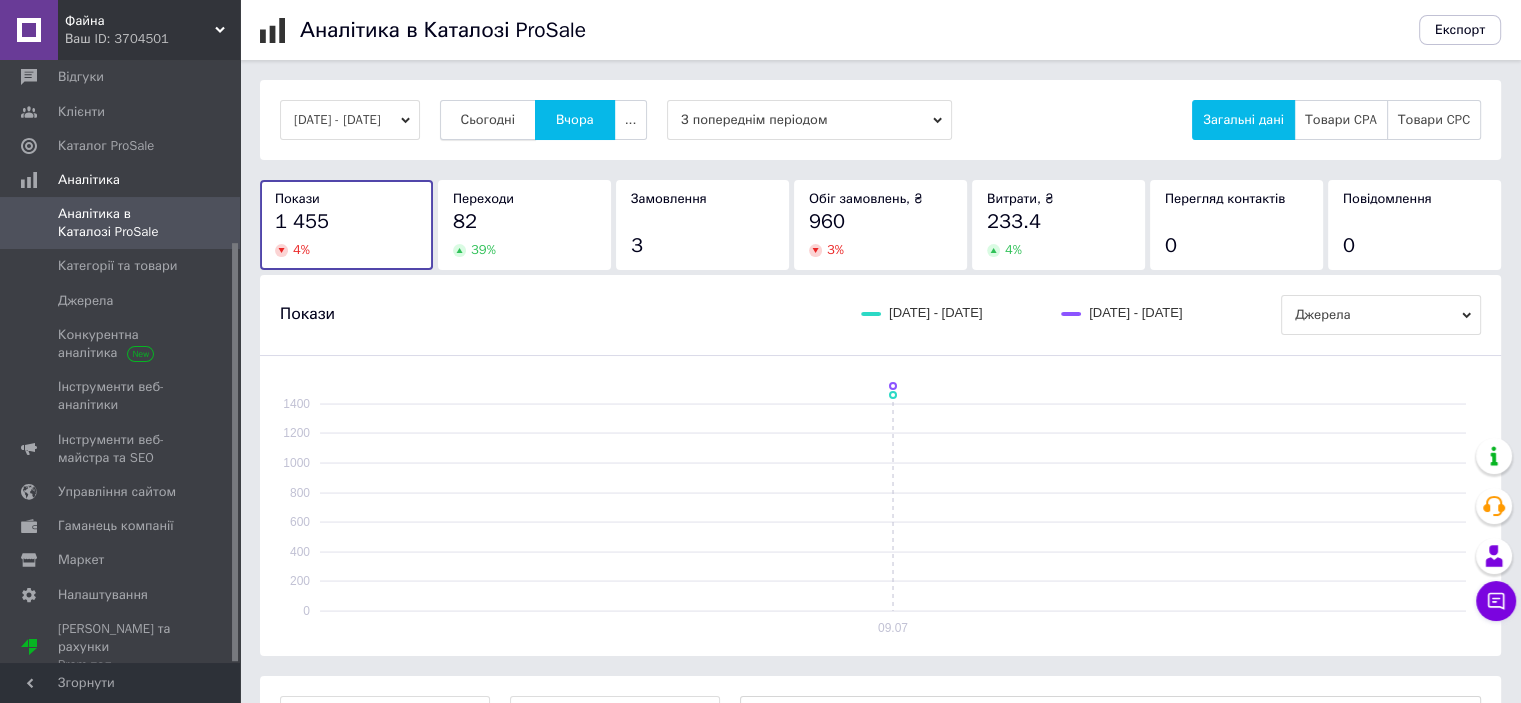 drag, startPoint x: 526, startPoint y: 114, endPoint x: 515, endPoint y: 109, distance: 12.083046 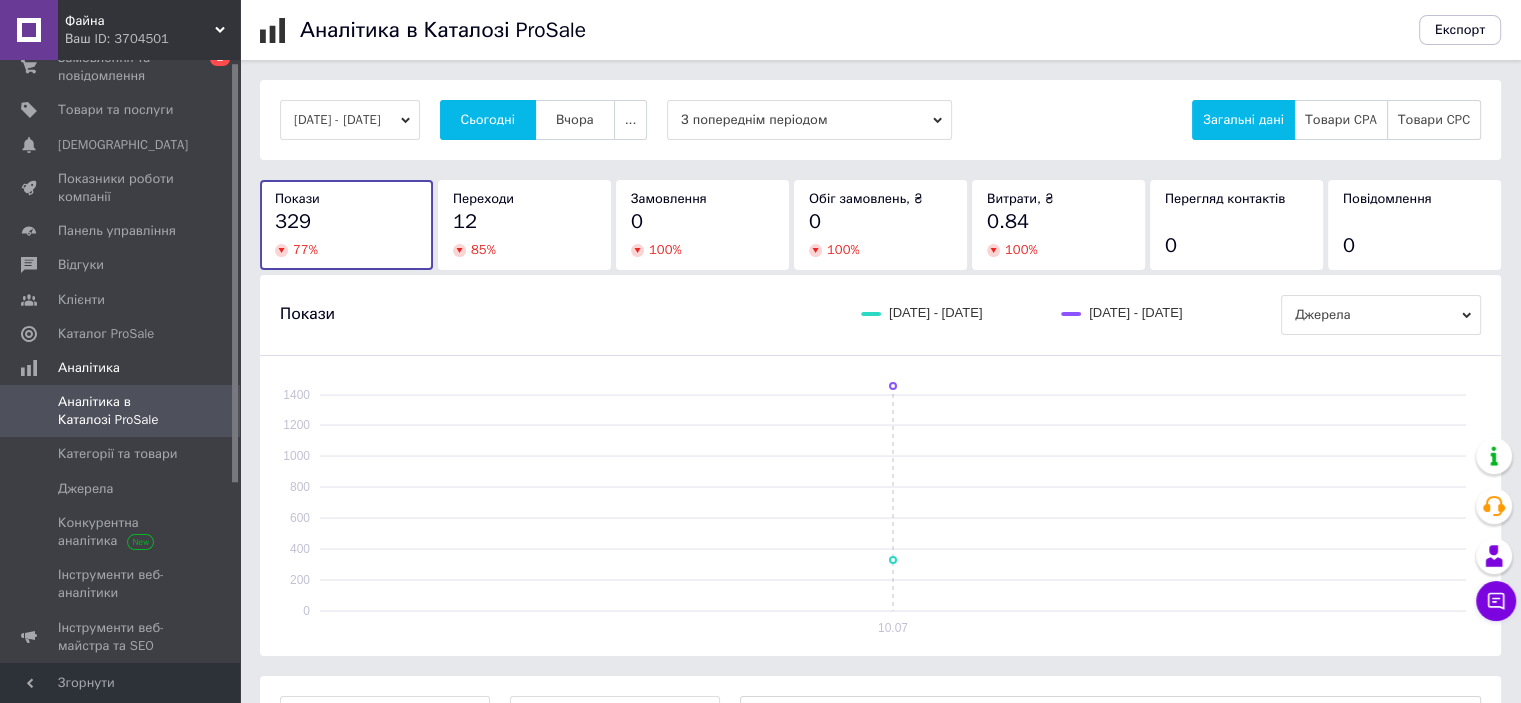 scroll, scrollTop: 0, scrollLeft: 0, axis: both 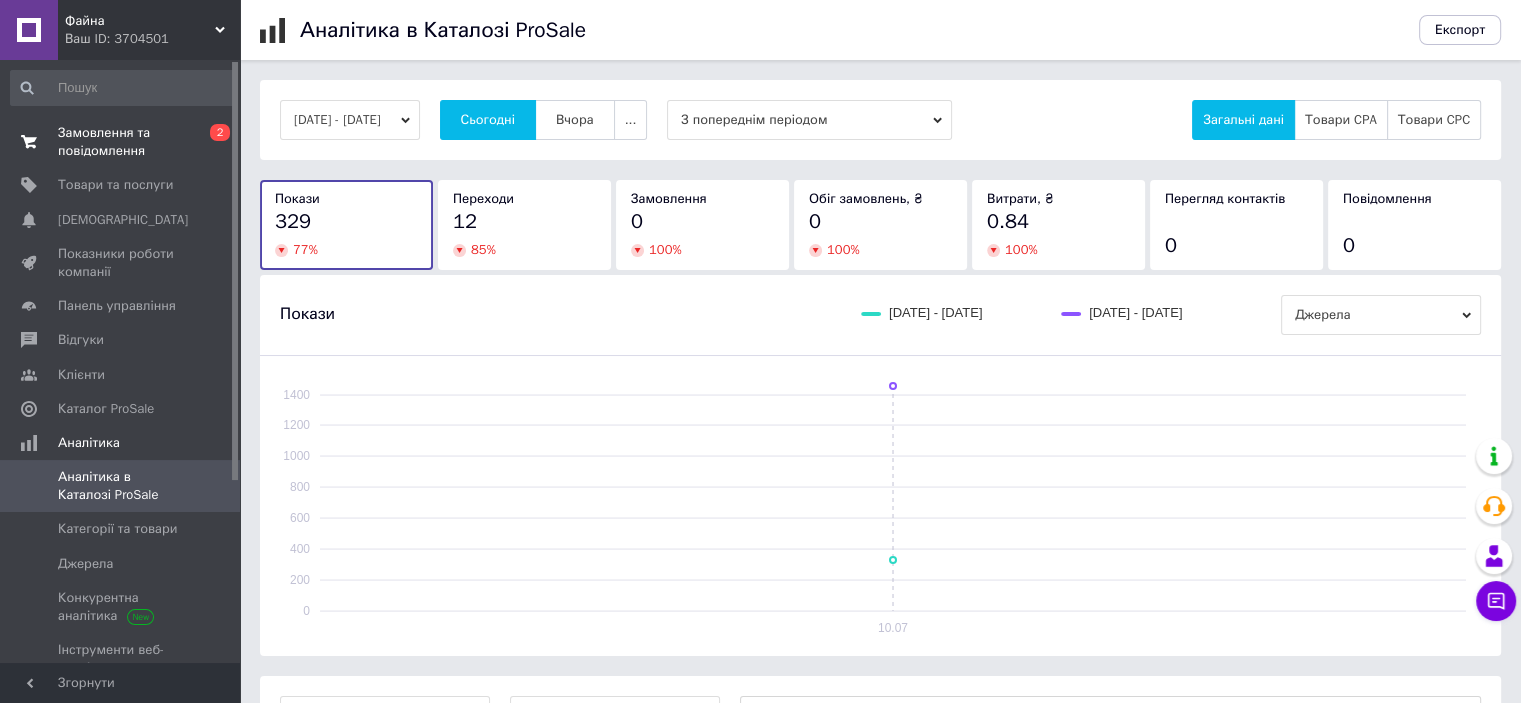 click on "Замовлення та повідомлення" at bounding box center (121, 142) 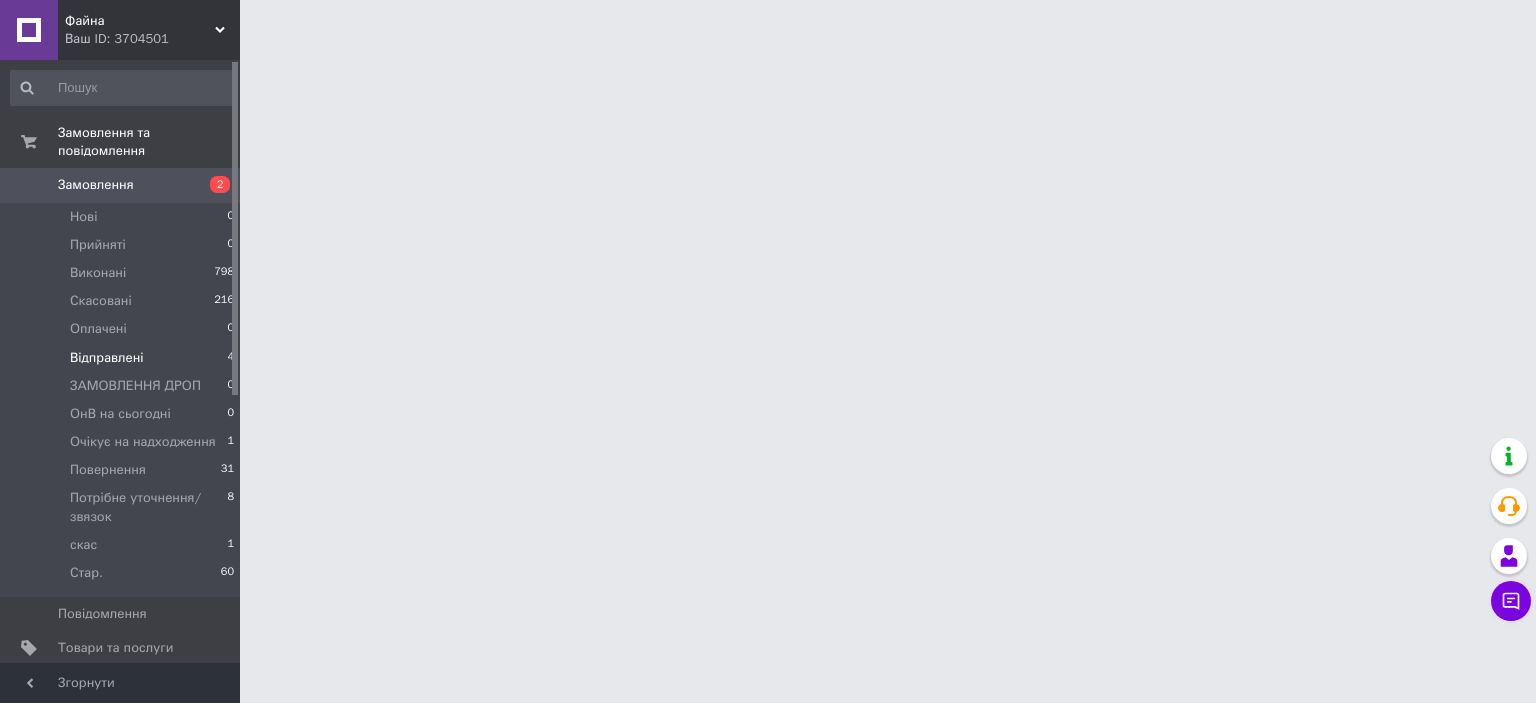 click on "Відправлені 4" at bounding box center (123, 358) 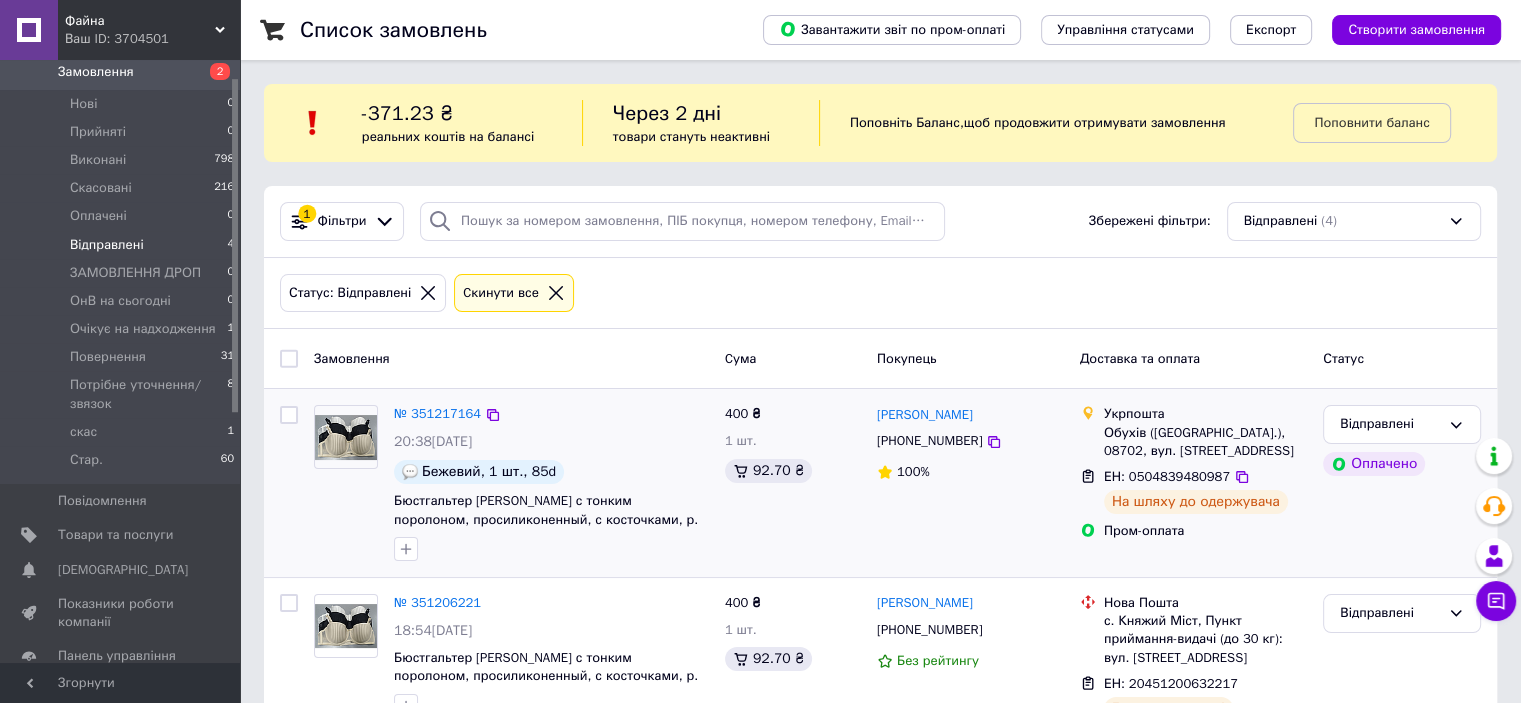scroll, scrollTop: 200, scrollLeft: 0, axis: vertical 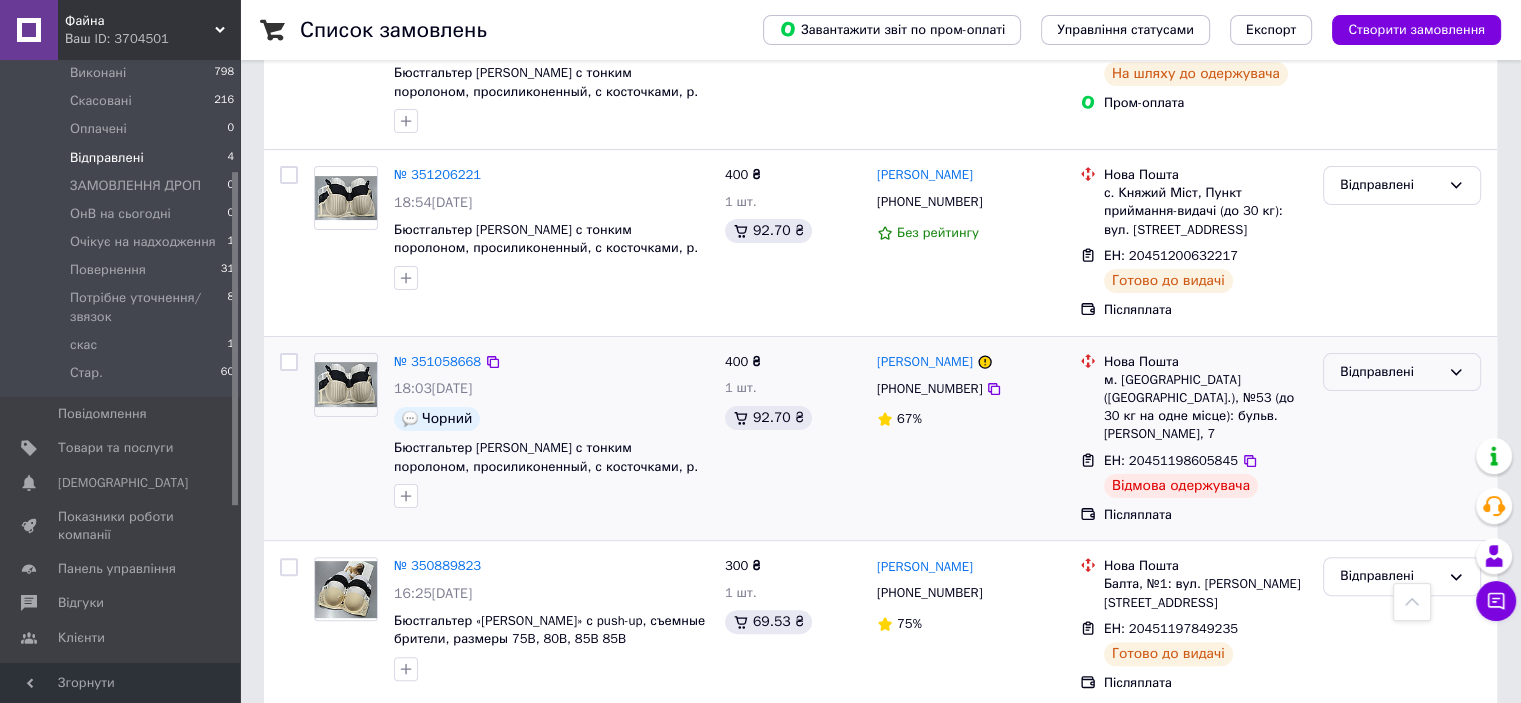 click on "Відправлені" at bounding box center [1390, 372] 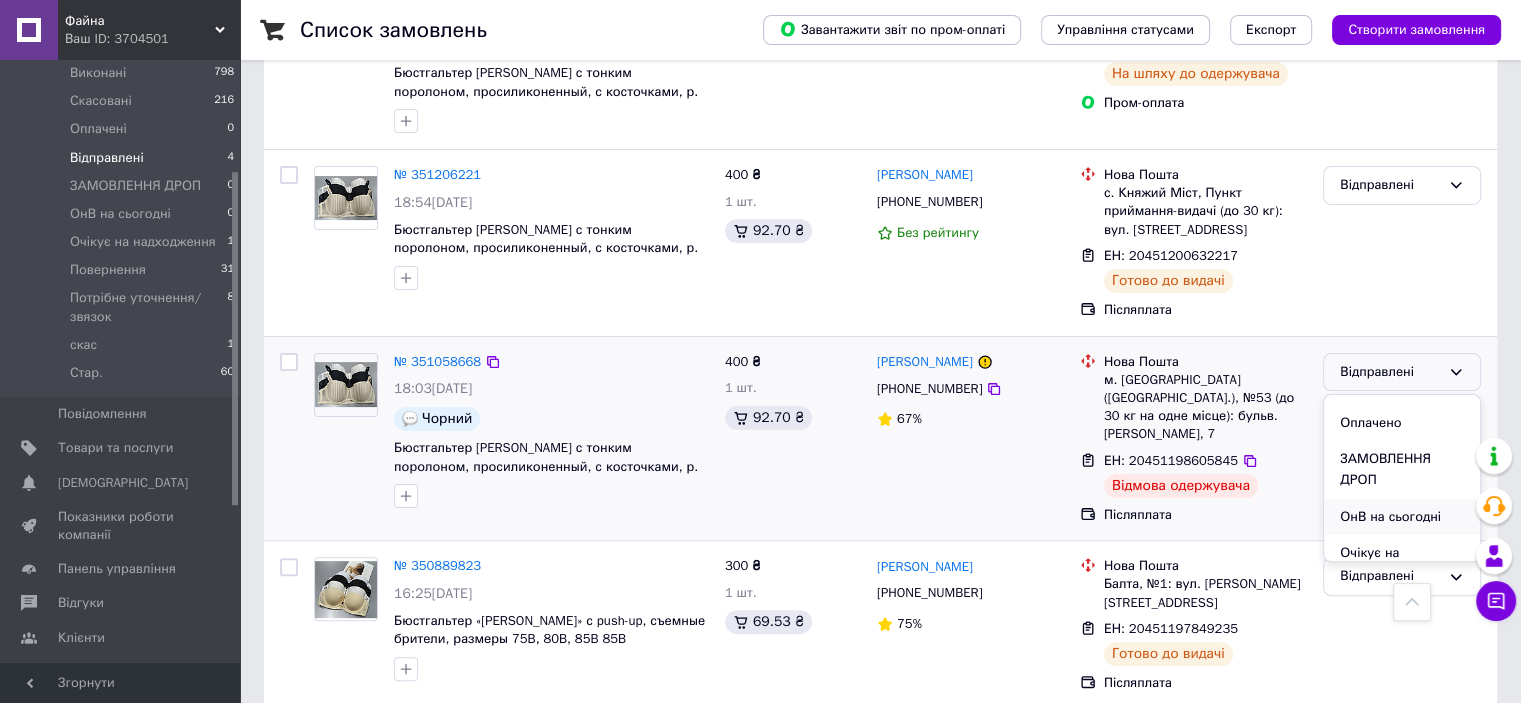 scroll, scrollTop: 200, scrollLeft: 0, axis: vertical 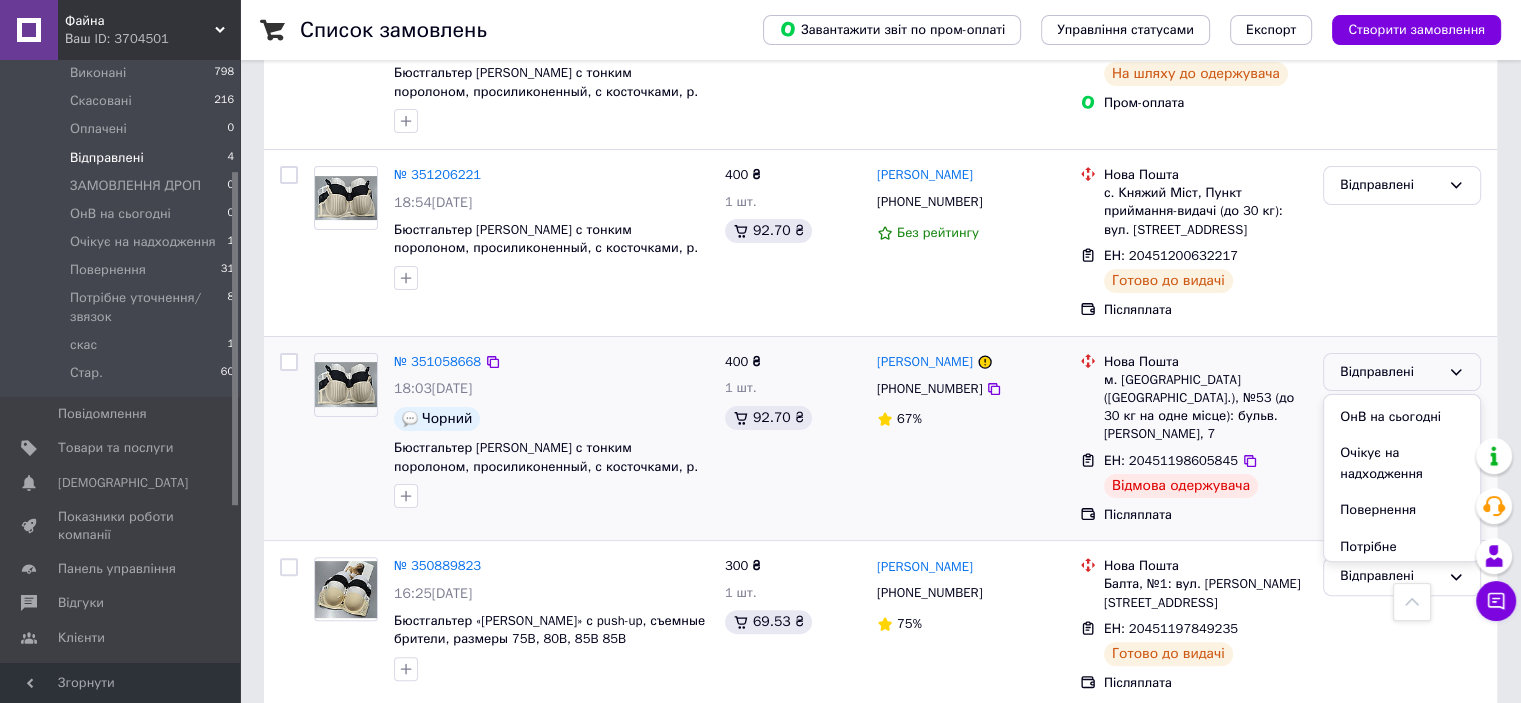 click on "Повернення" at bounding box center [1402, 510] 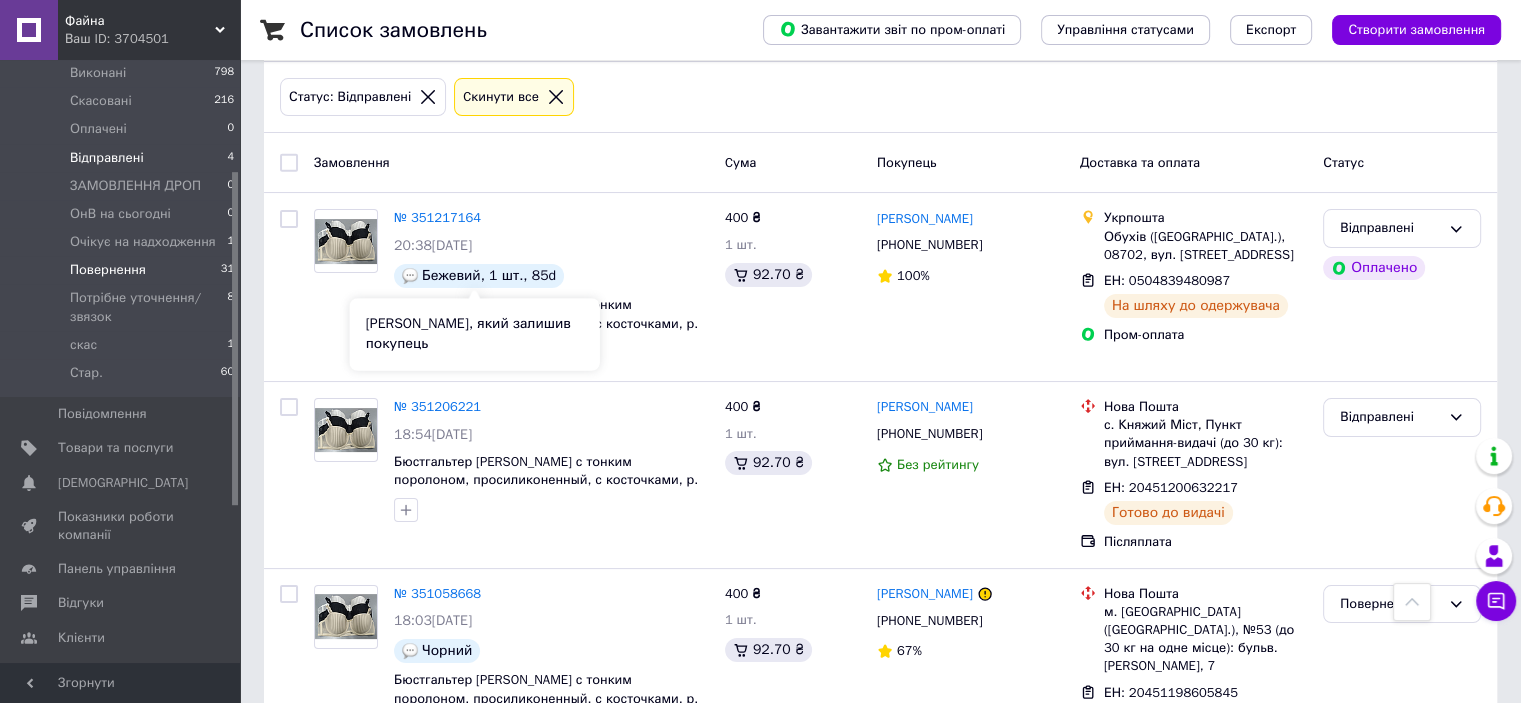 scroll, scrollTop: 128, scrollLeft: 0, axis: vertical 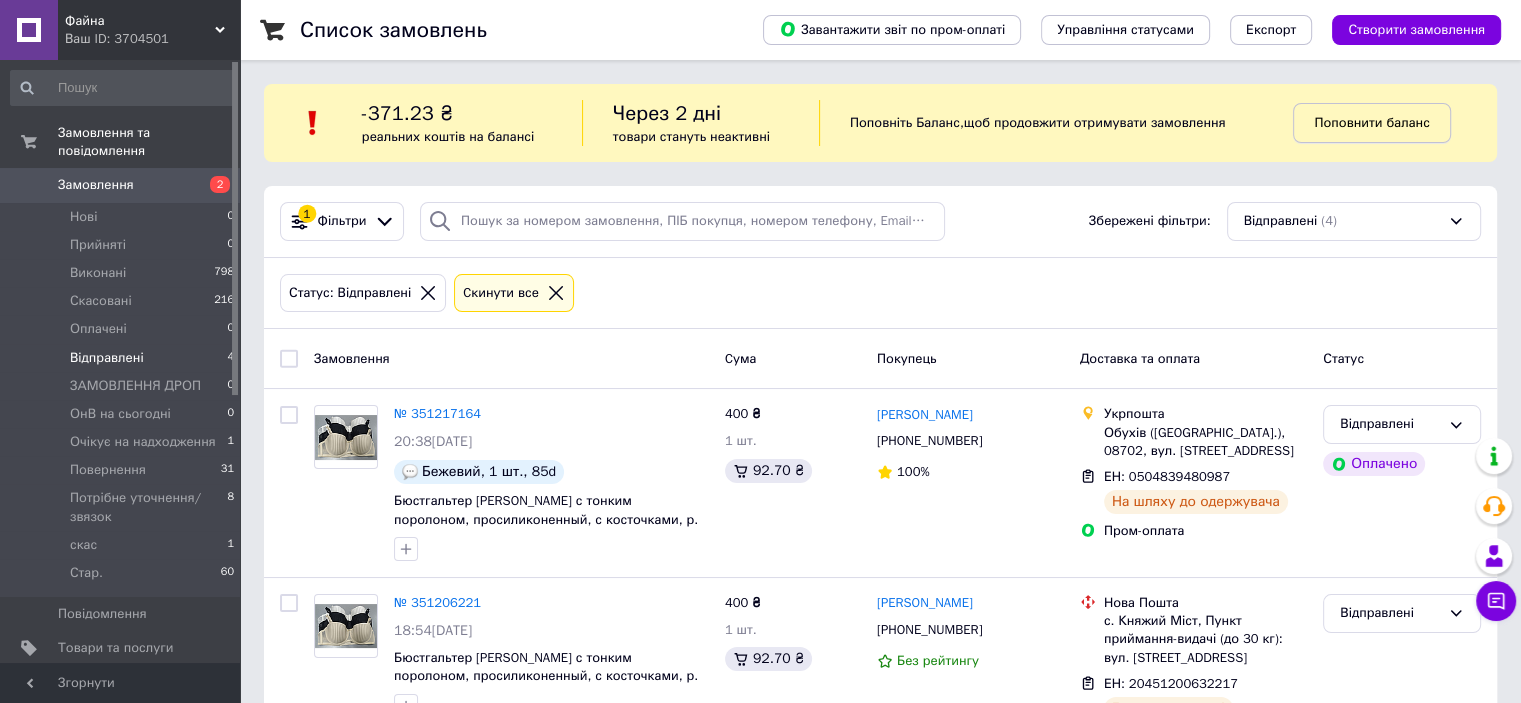 click on "Поповнити баланс" at bounding box center [1371, 122] 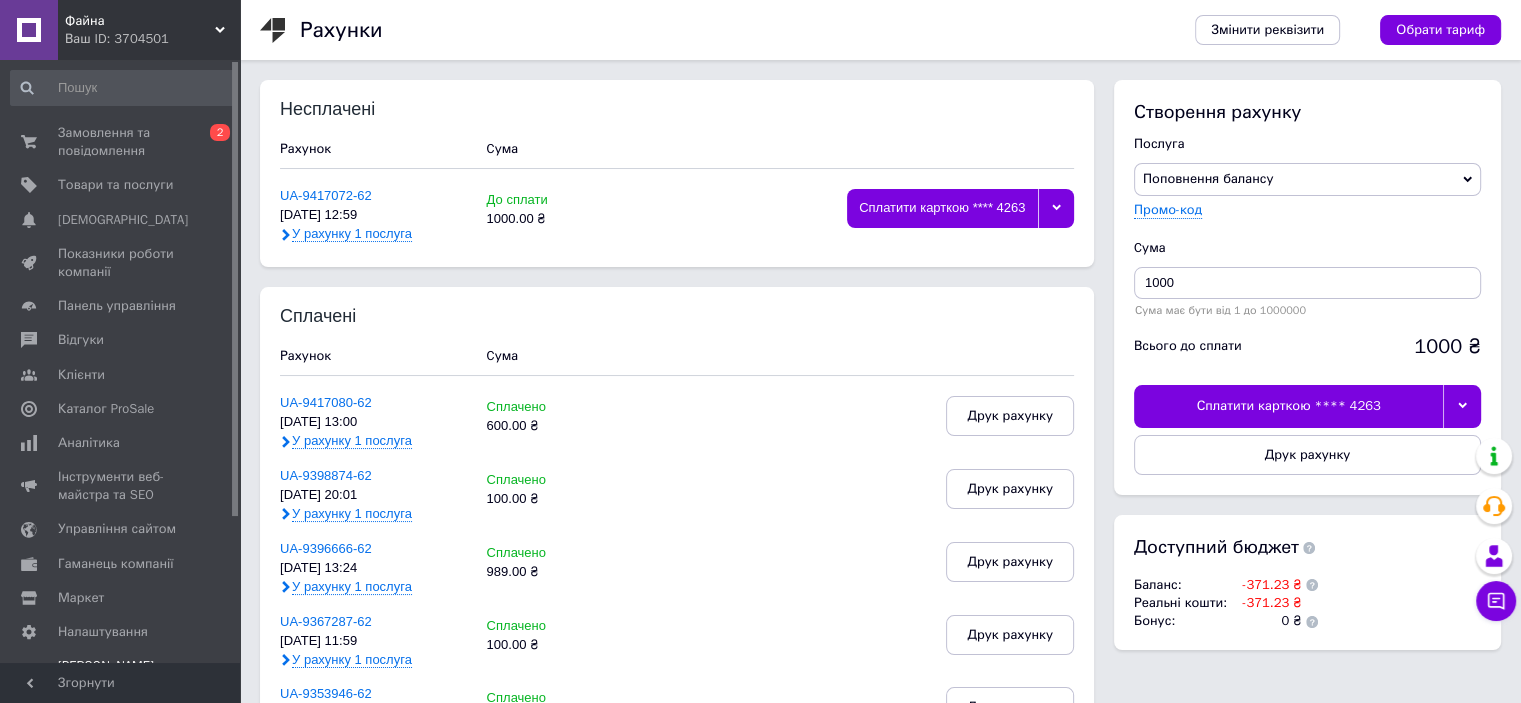 click on "Cума 1000 Сума має бути від 1 до 1000000" at bounding box center (1307, 278) 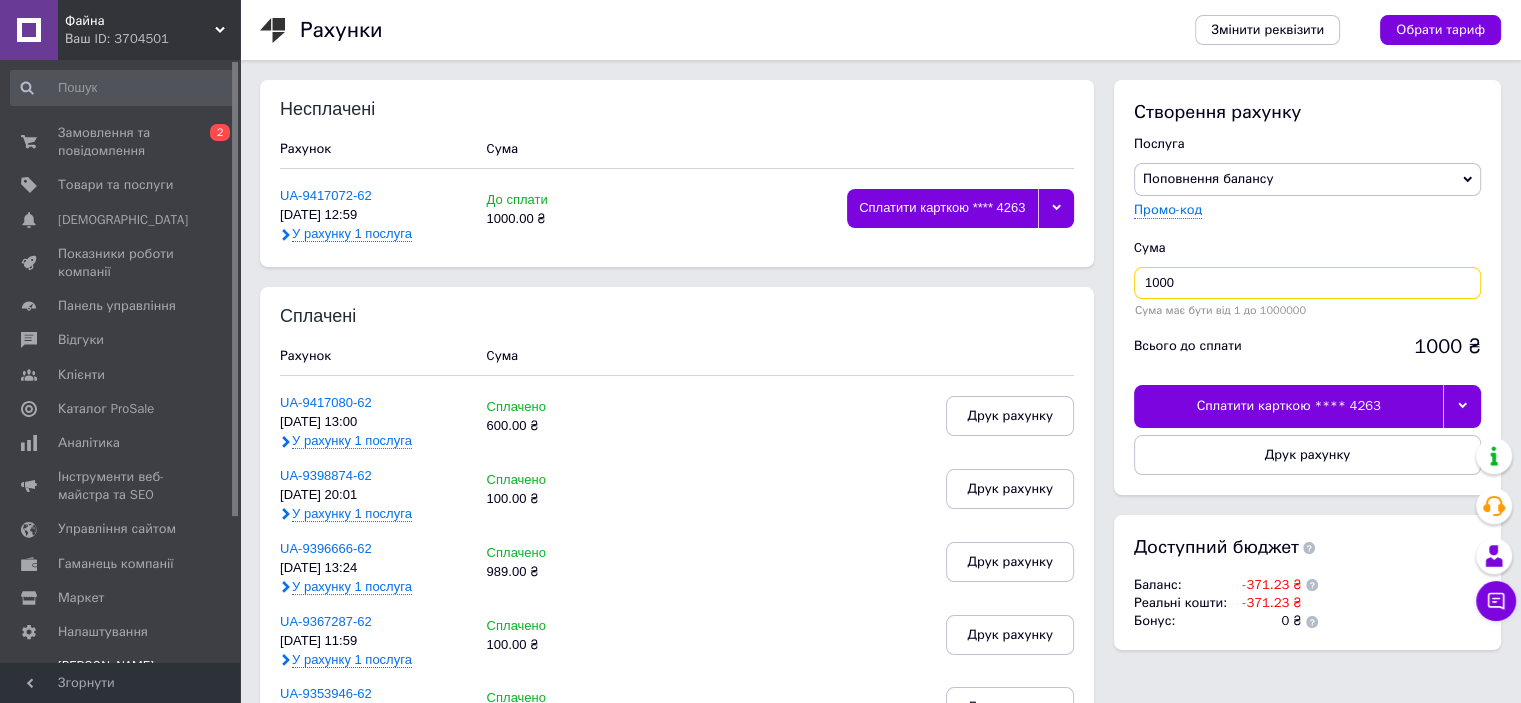 click on "1000" at bounding box center (1307, 283) 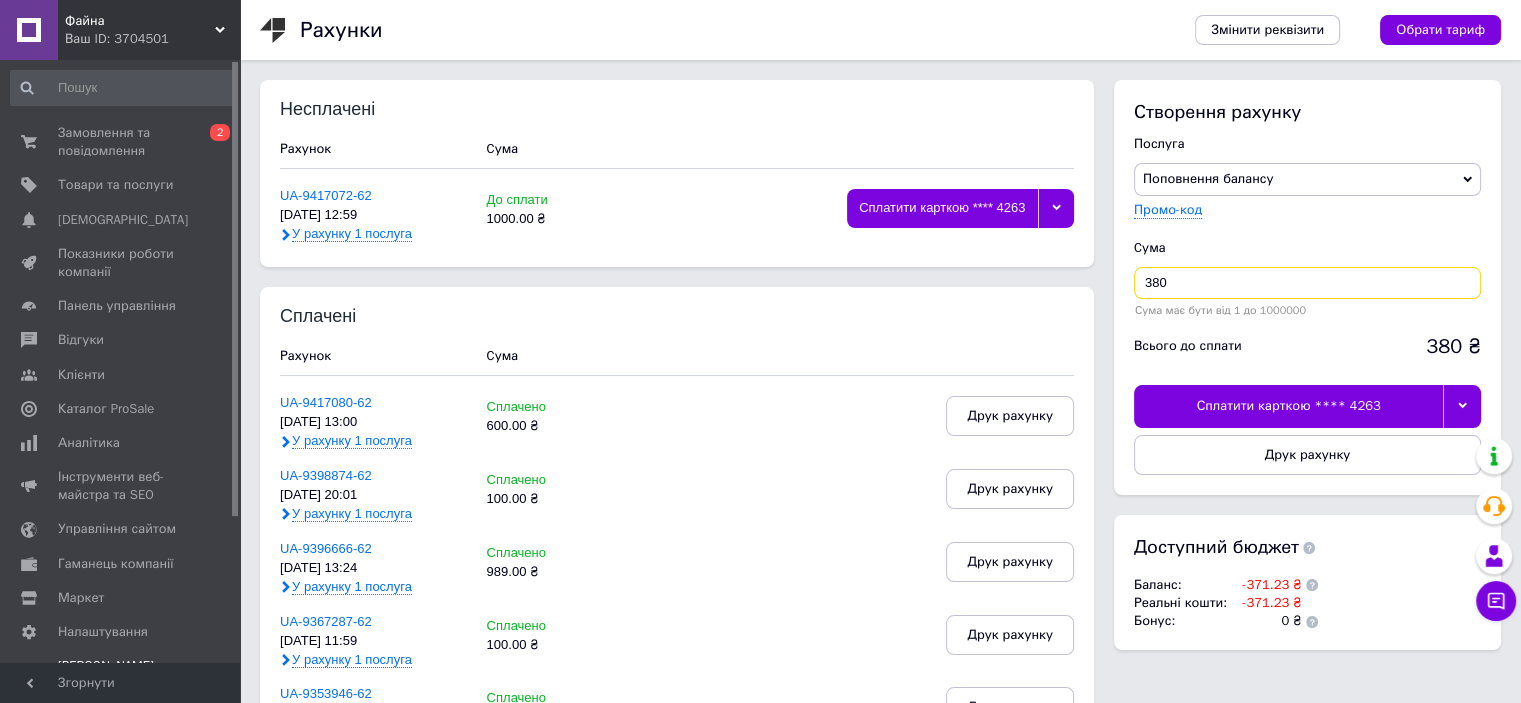 type on "380" 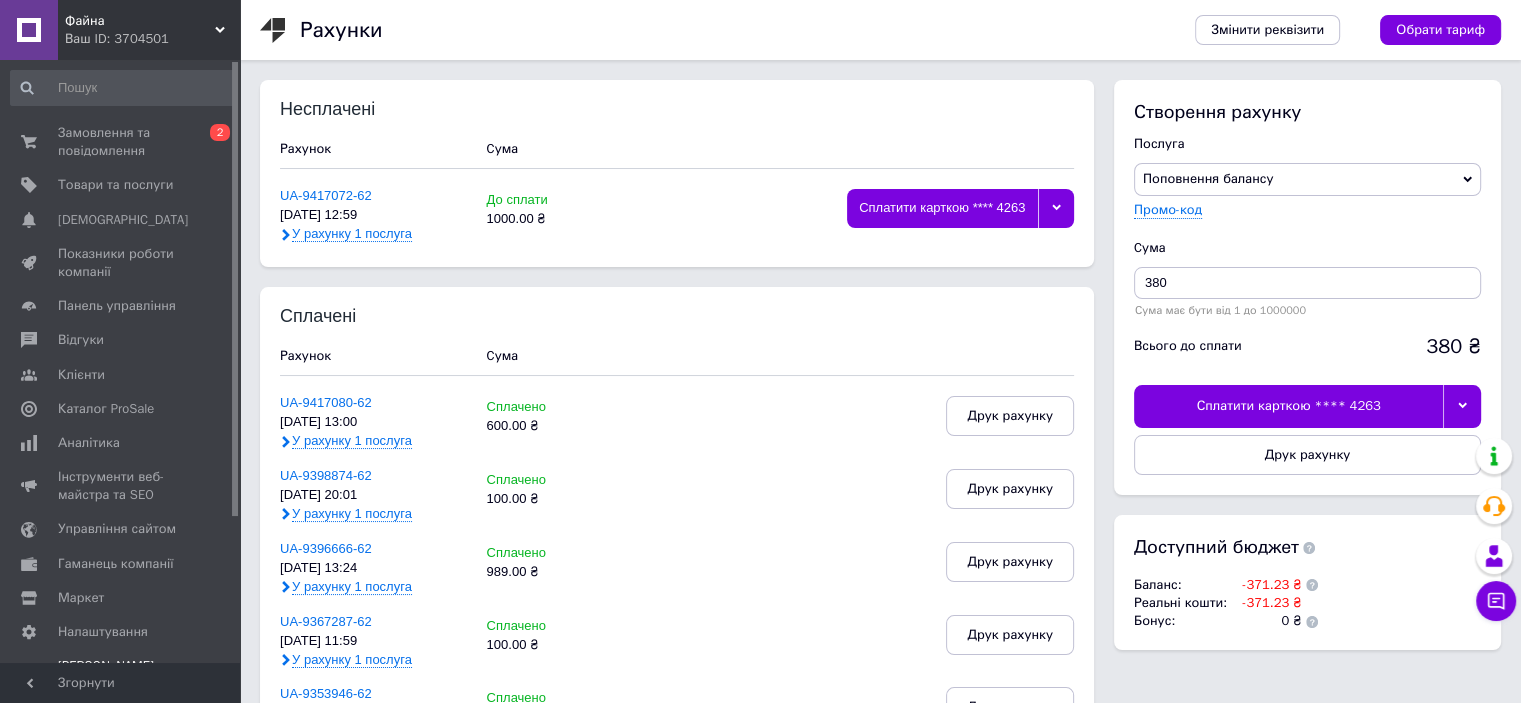 drag, startPoint x: 1449, startPoint y: 399, endPoint x: 1392, endPoint y: 417, distance: 59.77458 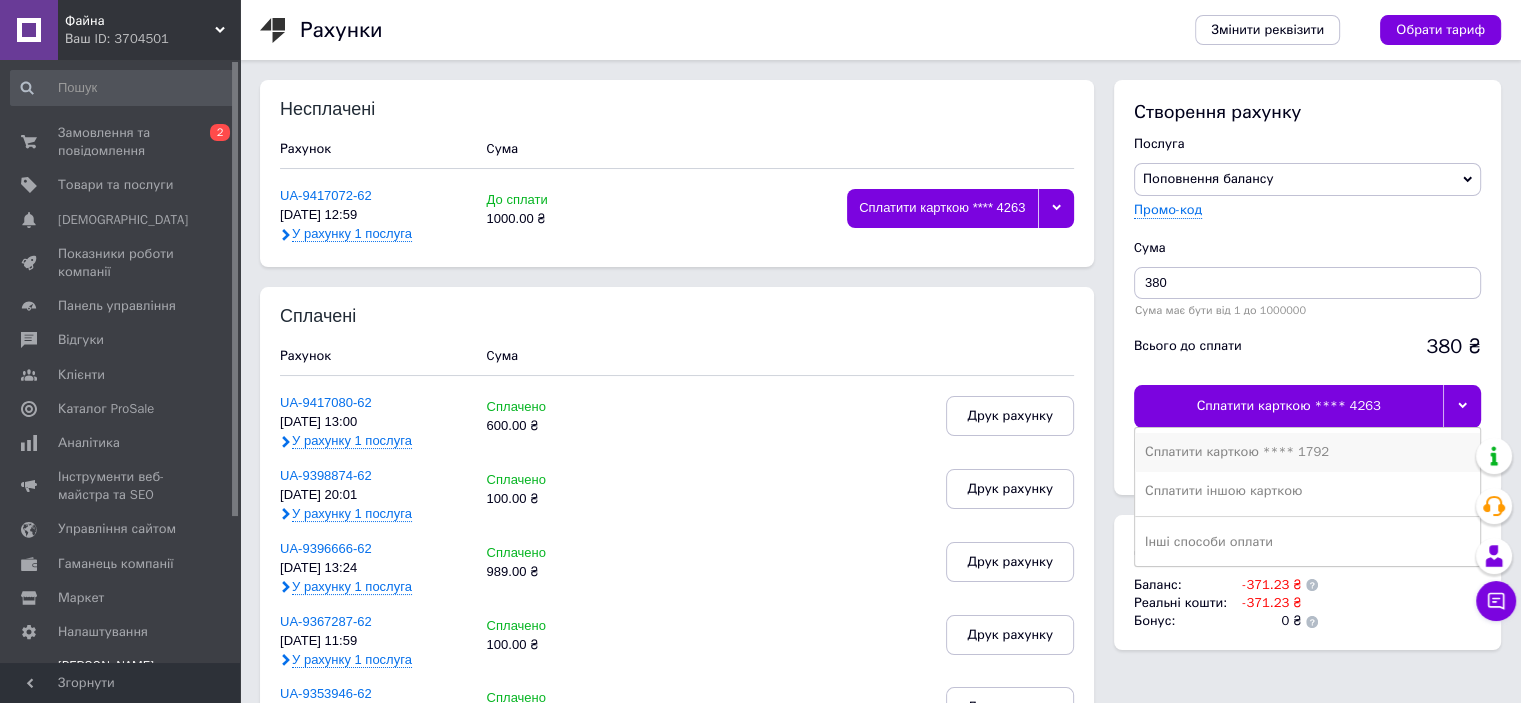 click on "Сплатити карткою  **** 1792" at bounding box center [1307, 452] 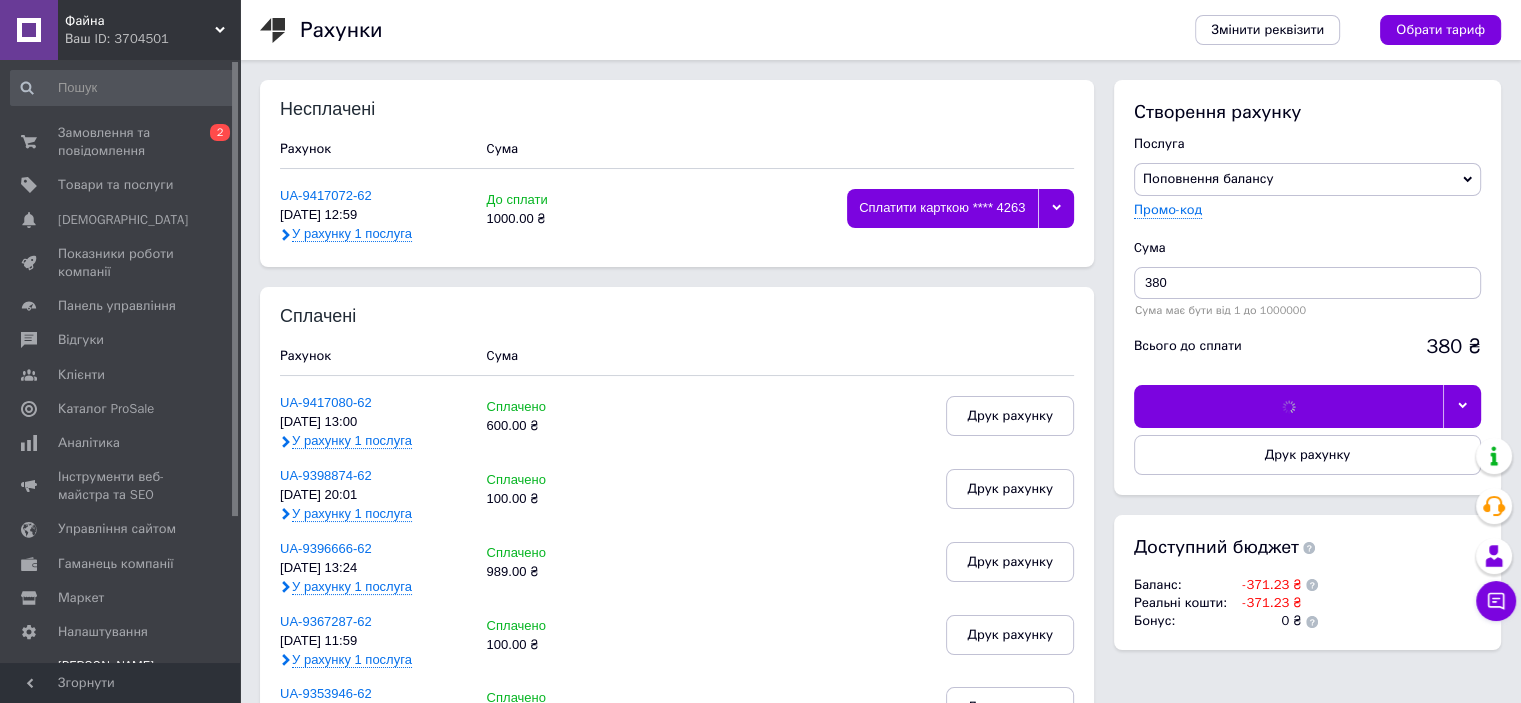 click on "Несплачені Рахунок Cума UA-9417072-62 [DATE] 12:59 У рахунку 1 послуга До сплати 1000.00 ₴ Сплатити карткою  **** 4263 Сплачені Рахунок Cума UA-9417080-62 [DATE] 13:00 У рахунку 1 послуга Сплачено 600.00 ₴ Друк рахунку UA-9398874-62 [DATE] 20:01 У рахунку 1 послуга Сплачено 100.00 ₴ Друк рахунку UA-9396666-62 [DATE] 13:24 У рахунку 1 послуга Сплачено 989.00 ₴ Друк рахунку UA-9367287-62 [DATE] 11:59 У рахунку 1 послуга Сплачено 100.00 ₴ Друк рахунку UA-9353946-62 [DATE] 22:30 У рахунку 1 послуга Сплачено 900.00 ₴ Друк рахунку UA-9313589-62 [DATE] 15:09 У рахунку 1 послуга Сплачено 549.00 ₴ Друк рахунку UA-9266398-62 [DATE] 12:34 У рахунку 1 послуга Сплачено 772.00 ₴ 1 2 3" at bounding box center (880, 1020) 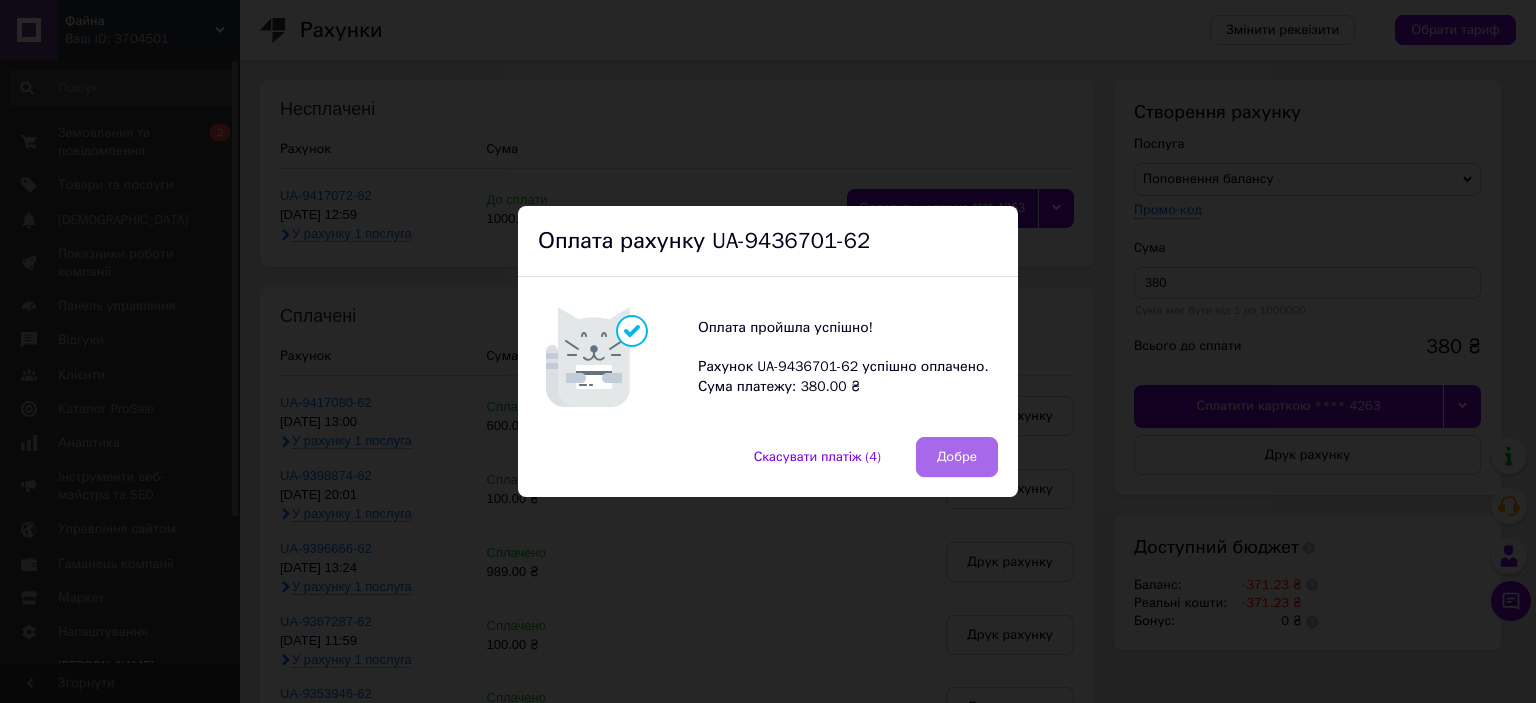 click on "Добре" at bounding box center [957, 457] 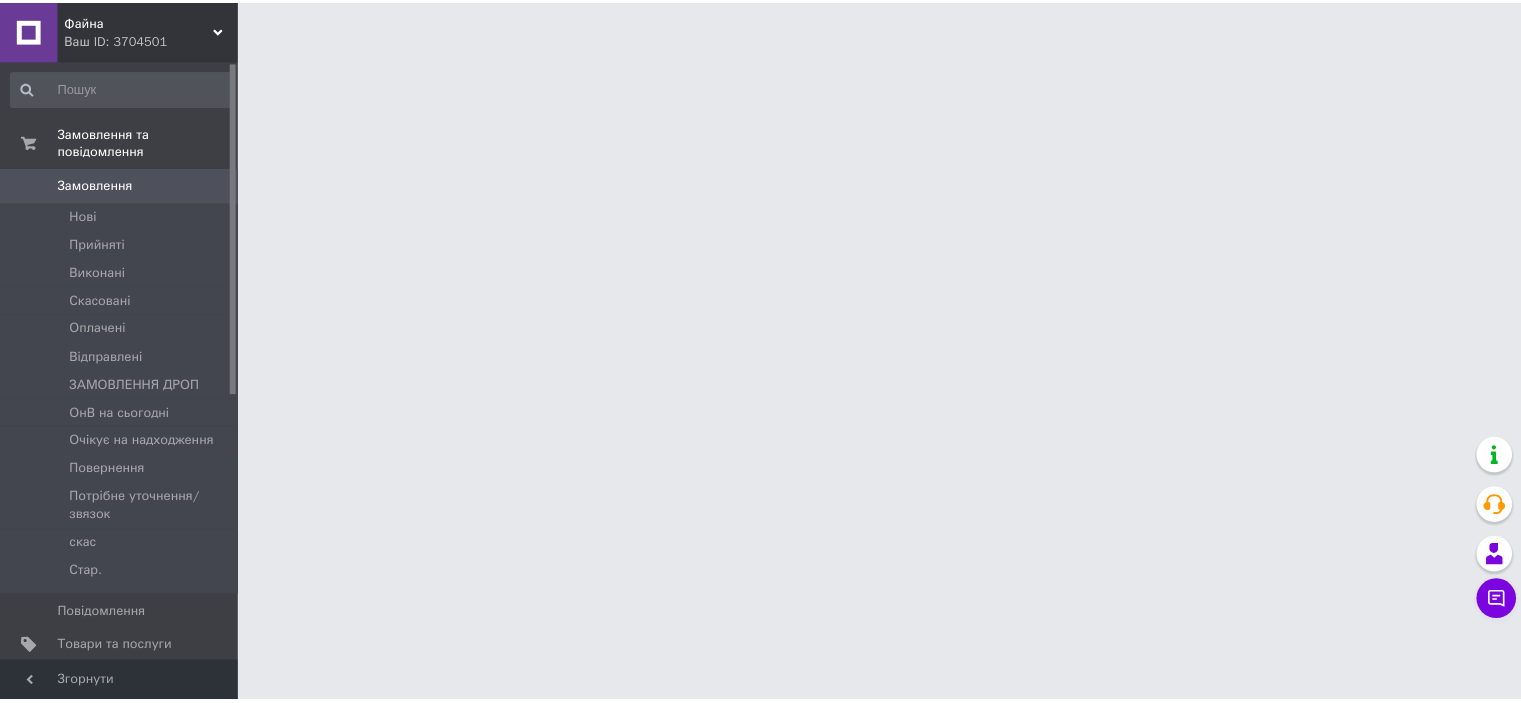 scroll, scrollTop: 0, scrollLeft: 0, axis: both 